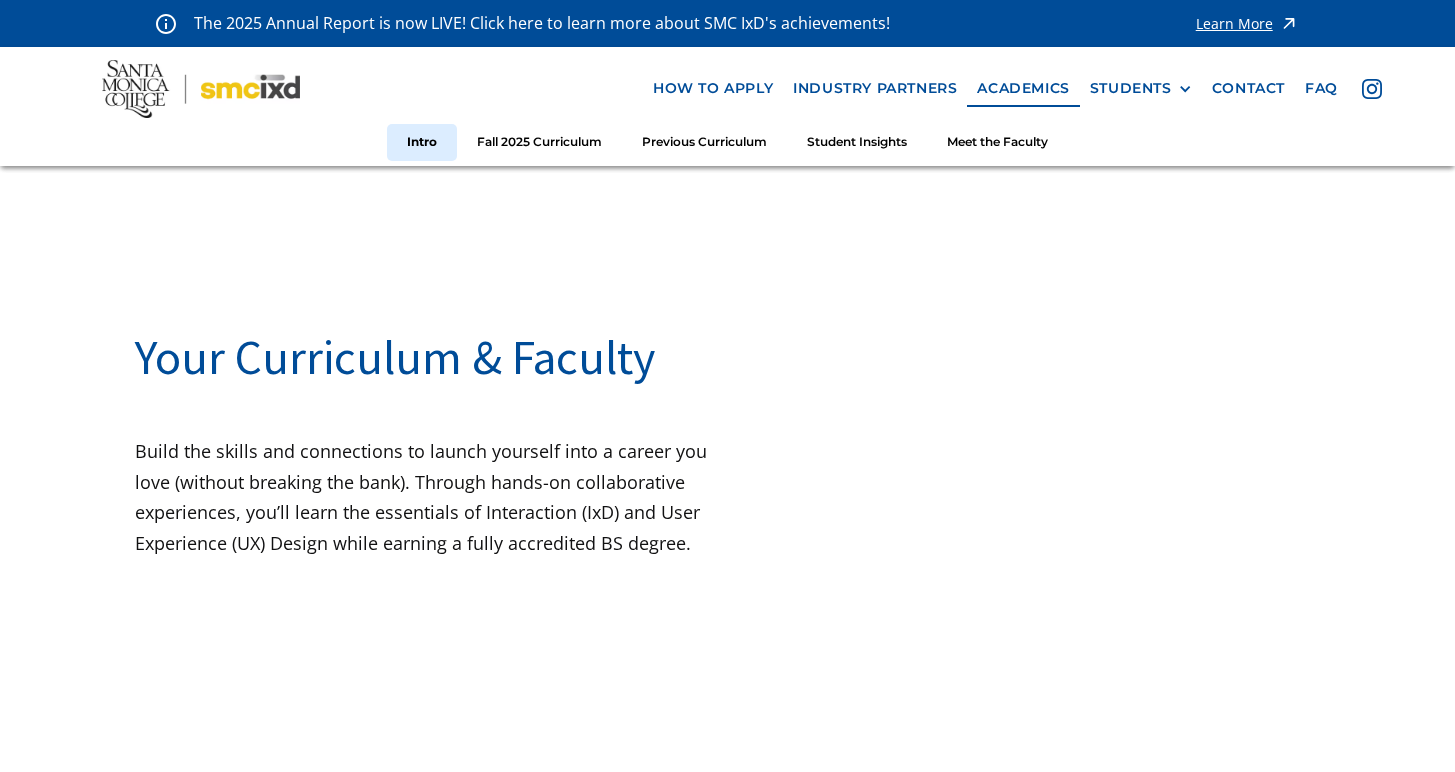 scroll, scrollTop: 0, scrollLeft: 0, axis: both 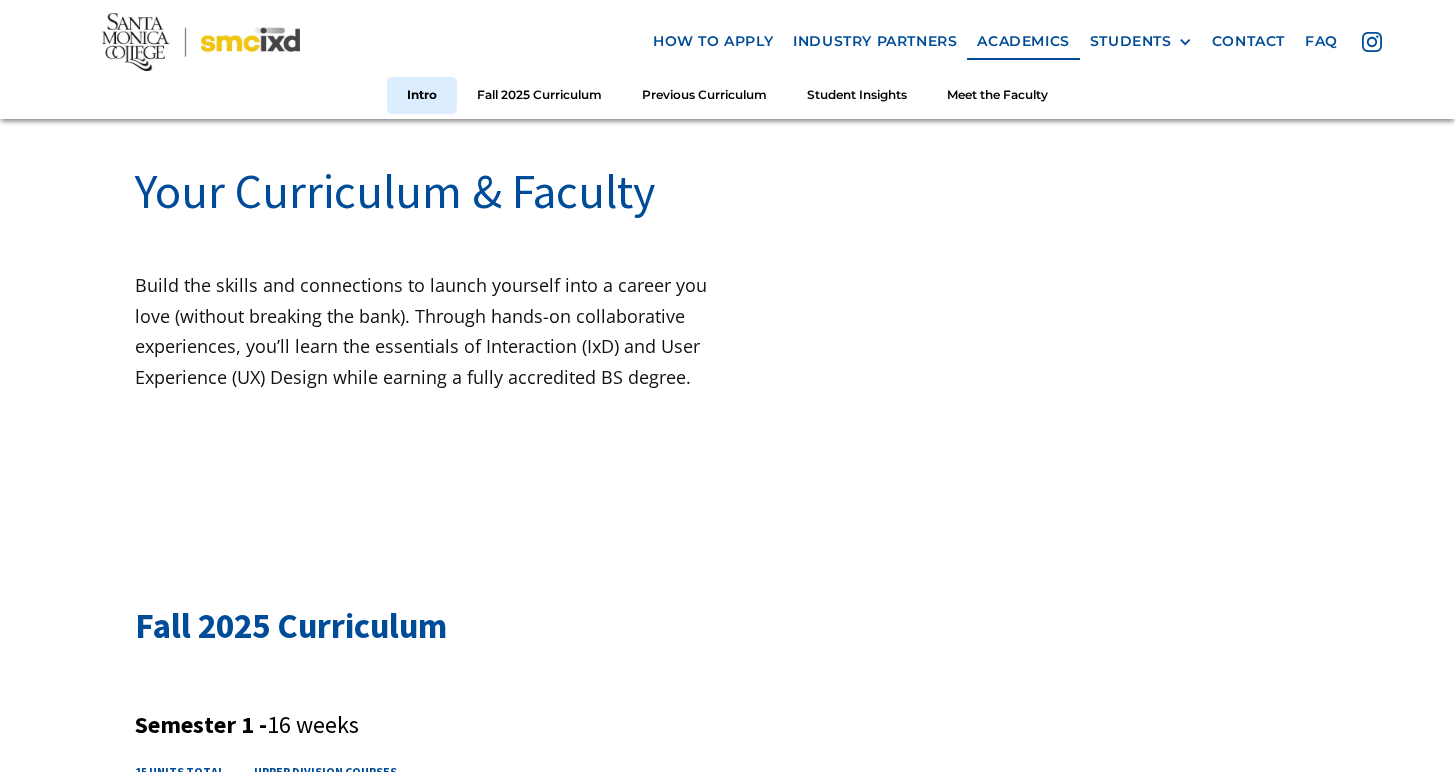 click at bounding box center [201, 41] 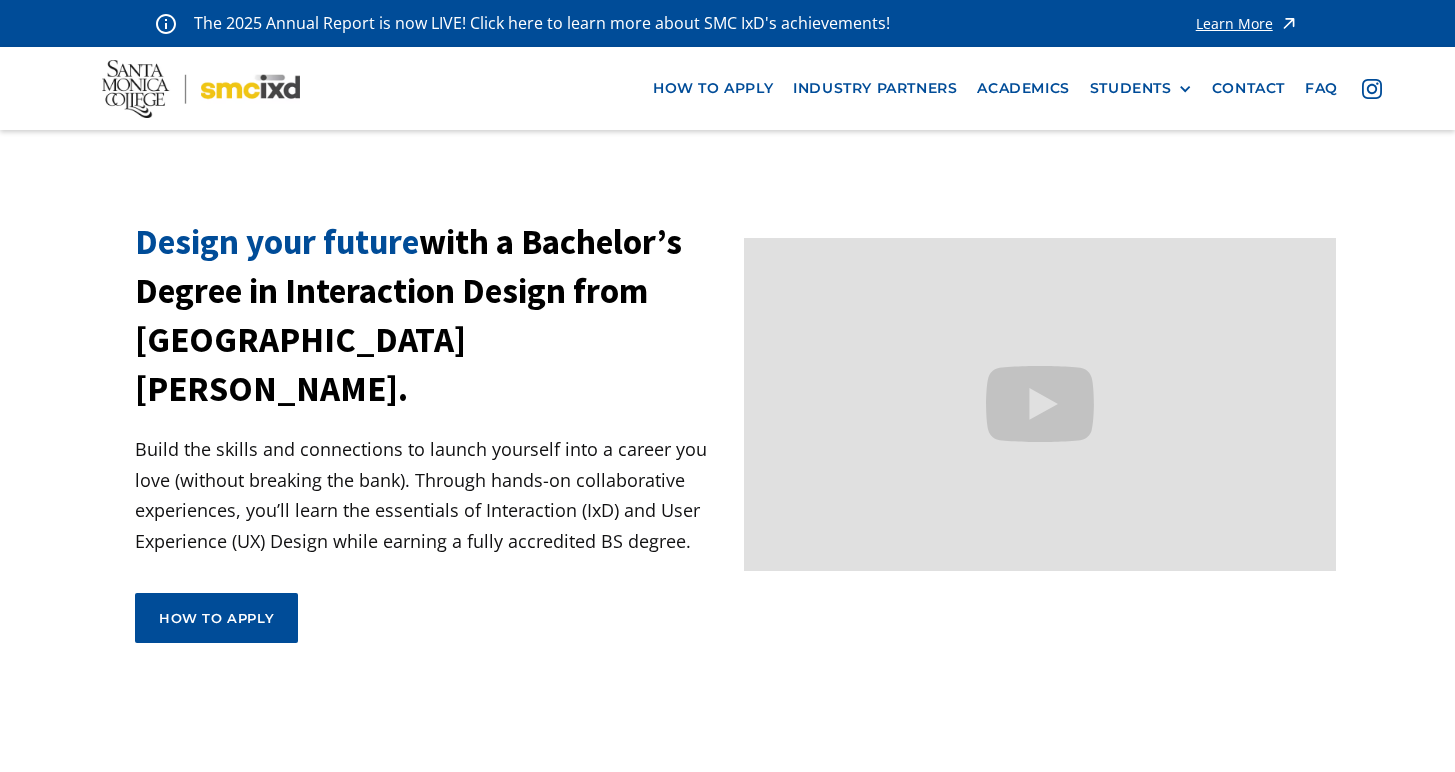 scroll, scrollTop: 0, scrollLeft: 0, axis: both 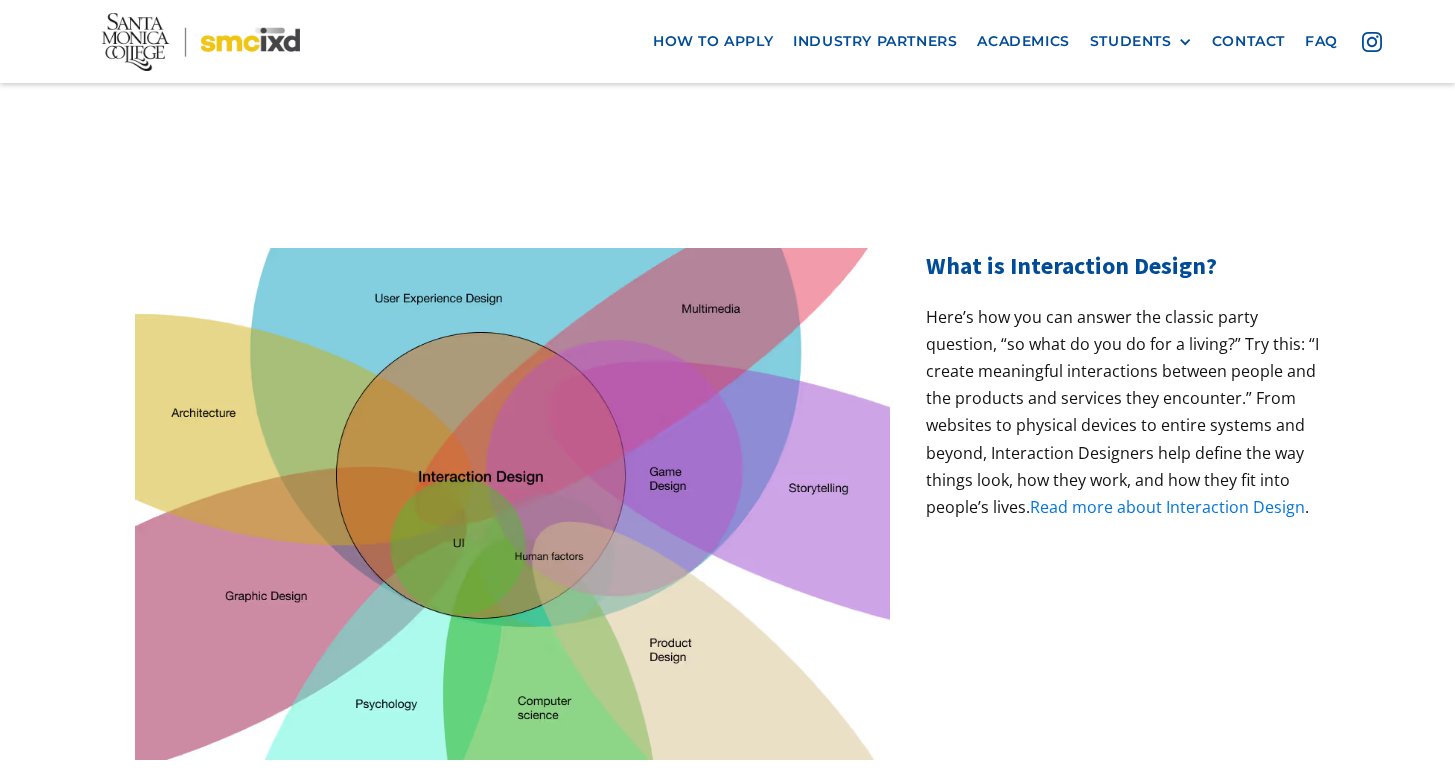 click on "Read more about Interaction Design" at bounding box center (1167, 507) 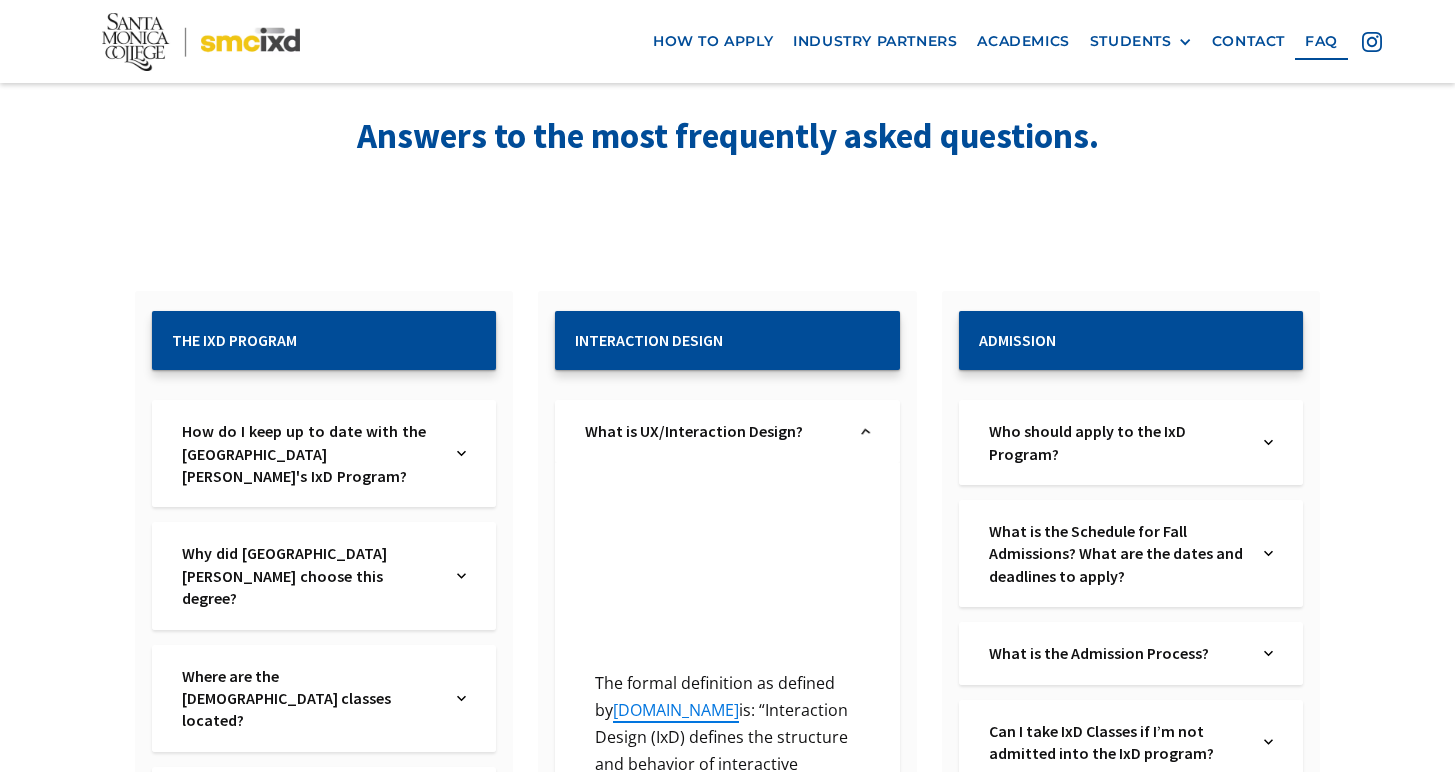 scroll, scrollTop: 0, scrollLeft: 0, axis: both 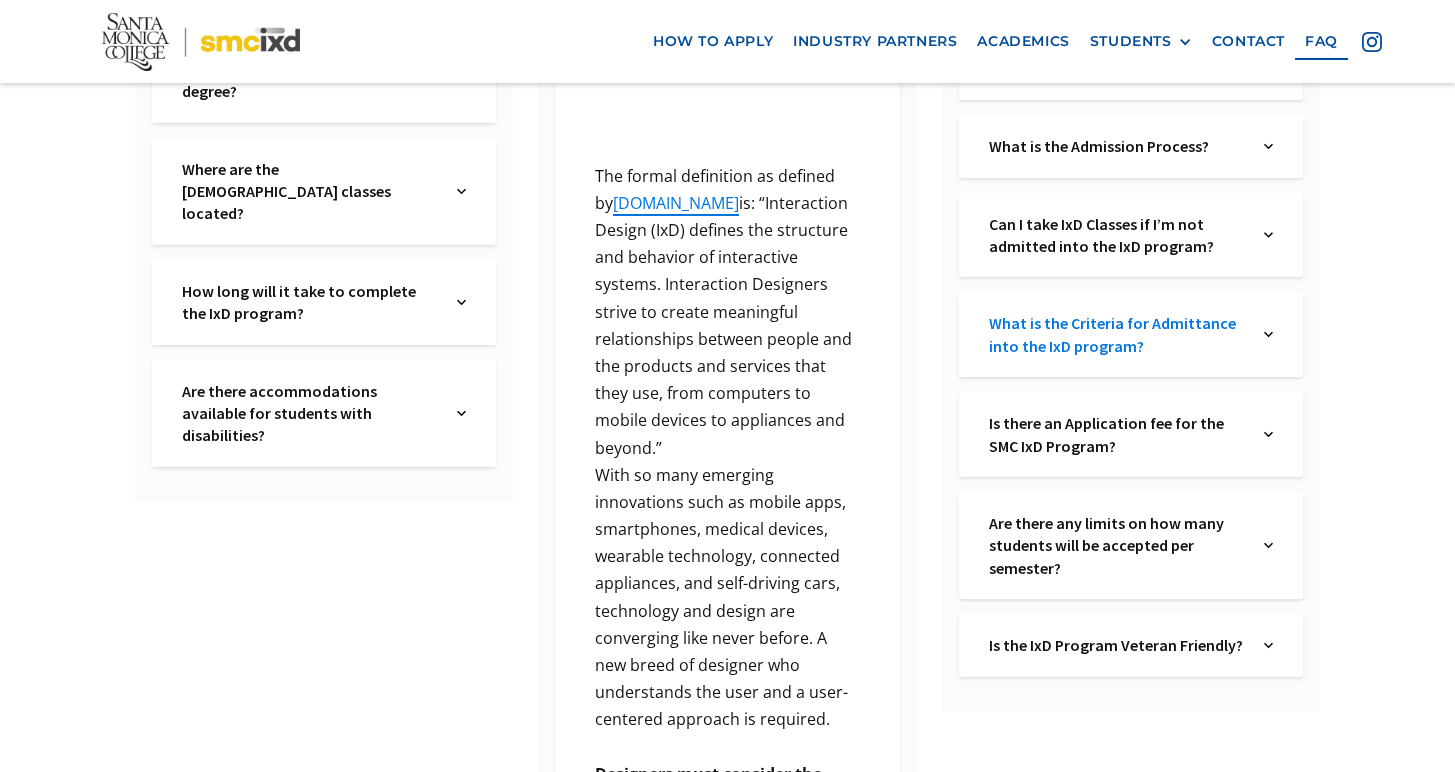 click on "What is the Criteria for Admittance into the IxD program?" at bounding box center [1117, 334] 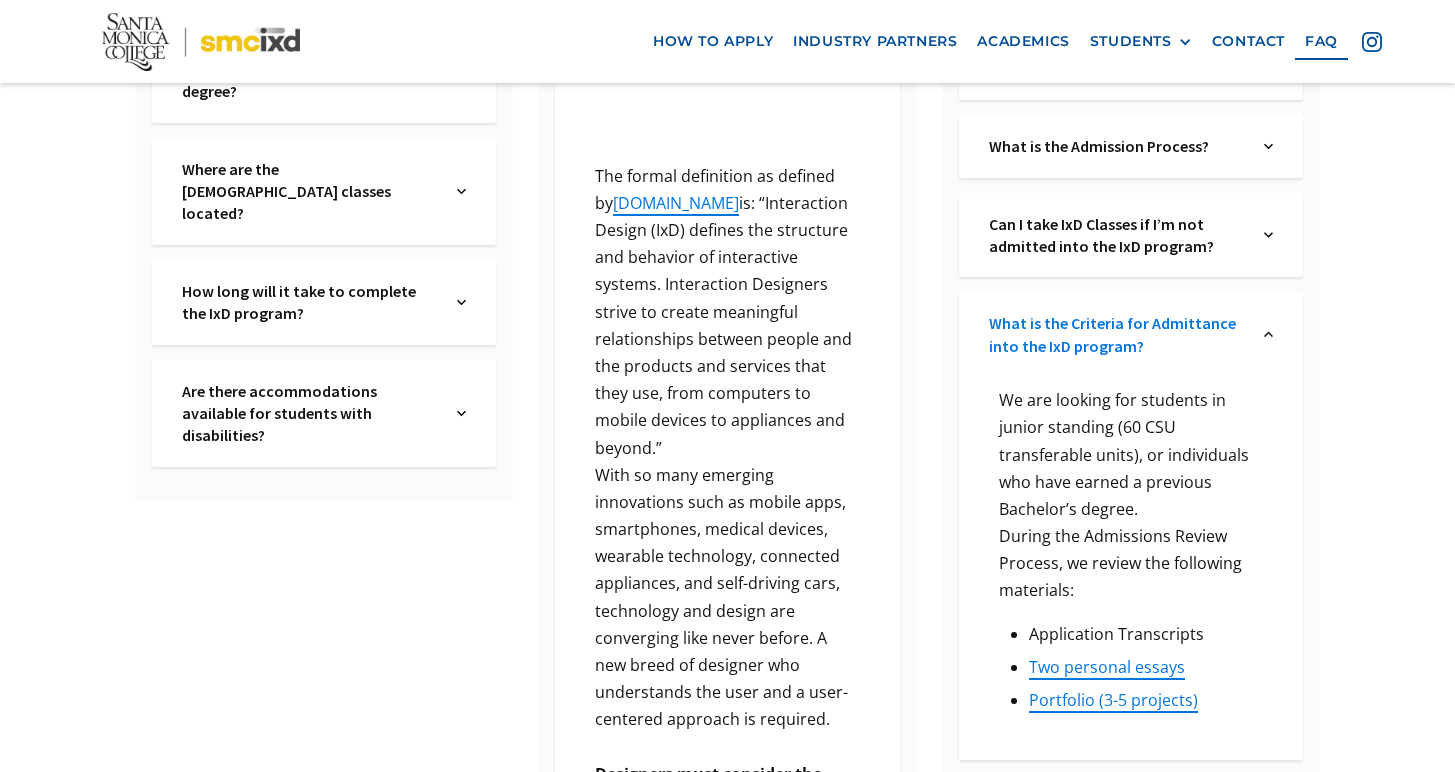 click on "What is the Criteria for Admittance into the IxD program?" at bounding box center [1117, 334] 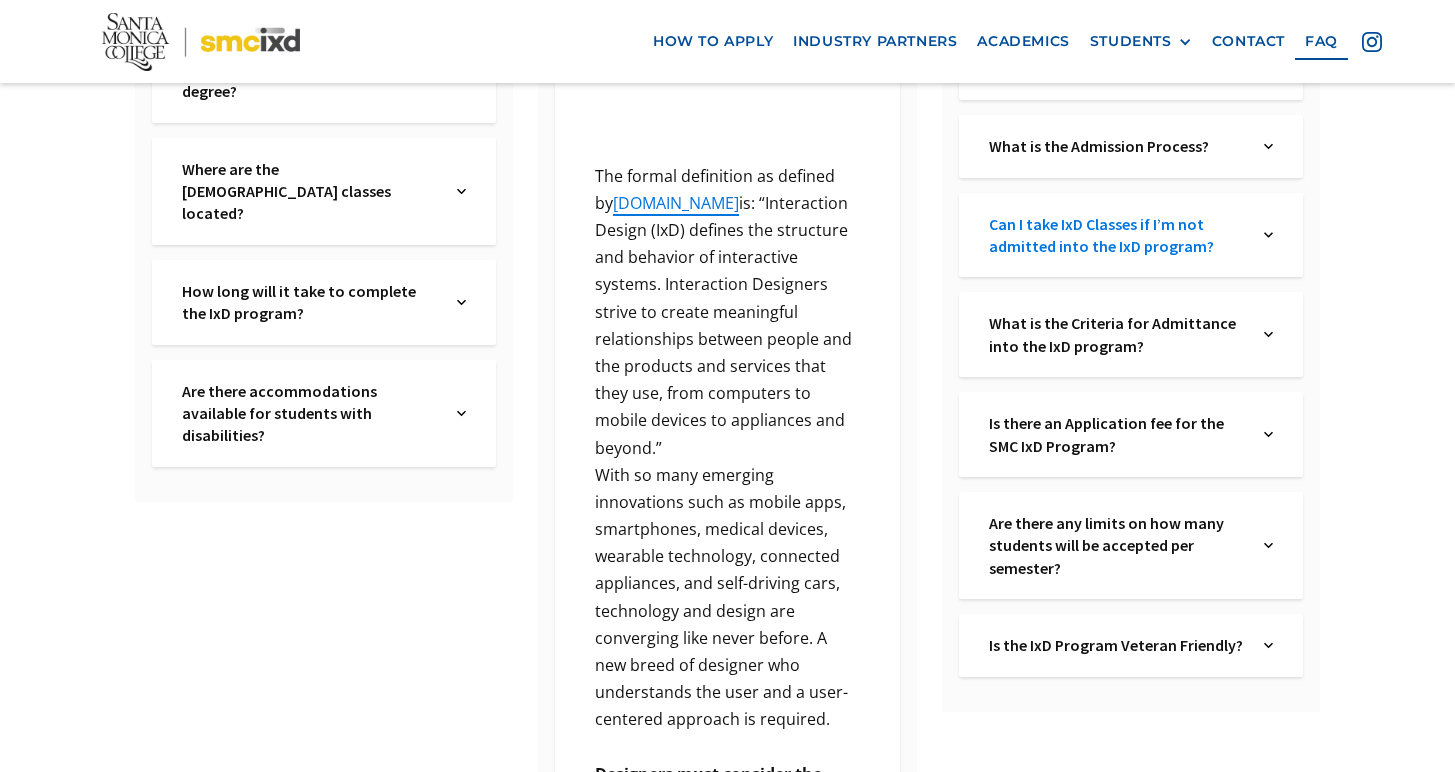 click on "Can I take IxD Classes if I’m not admitted into the IxD program?" at bounding box center [1117, 235] 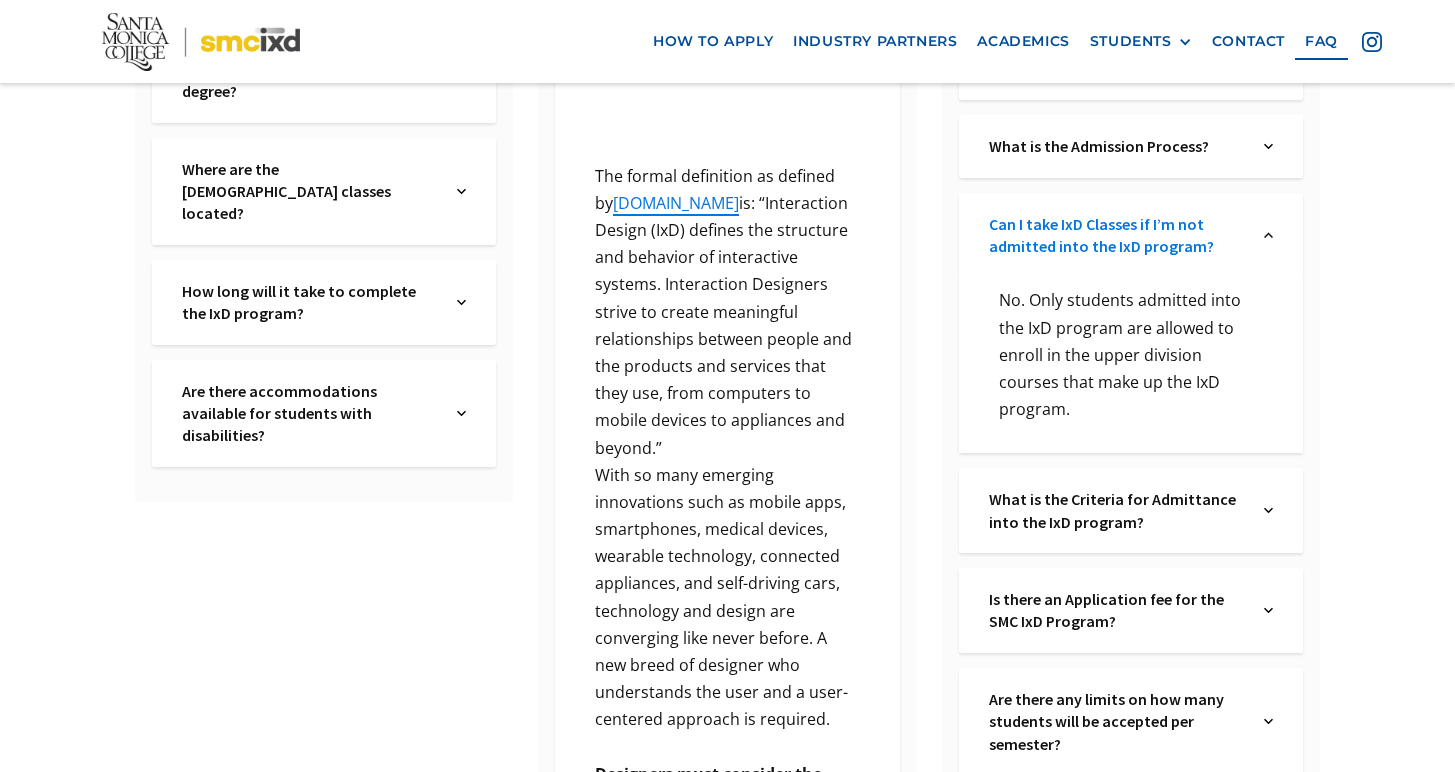 click on "Can I take IxD Classes if I’m not admitted into the IxD program?" at bounding box center [1117, 235] 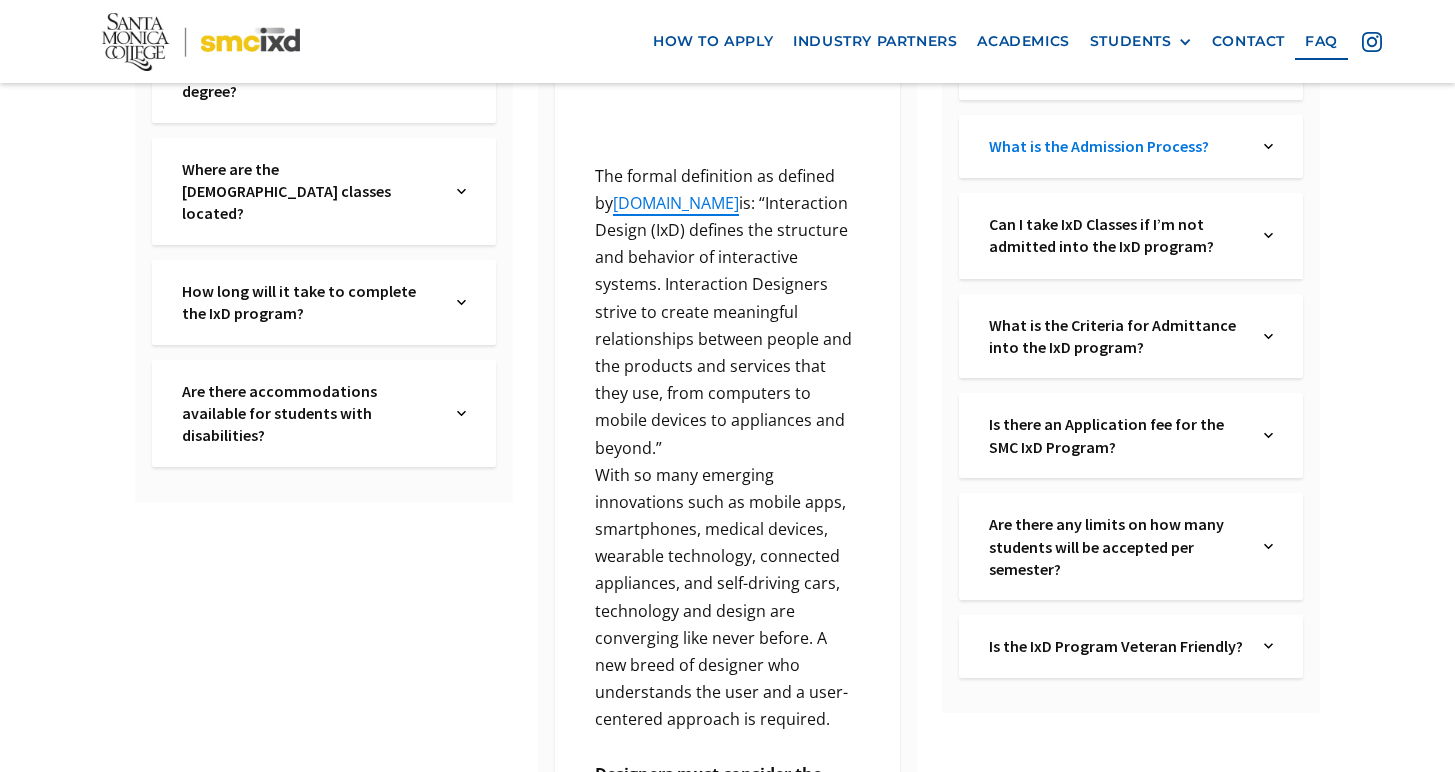 click on "What is the Admission Process?" at bounding box center (1117, 146) 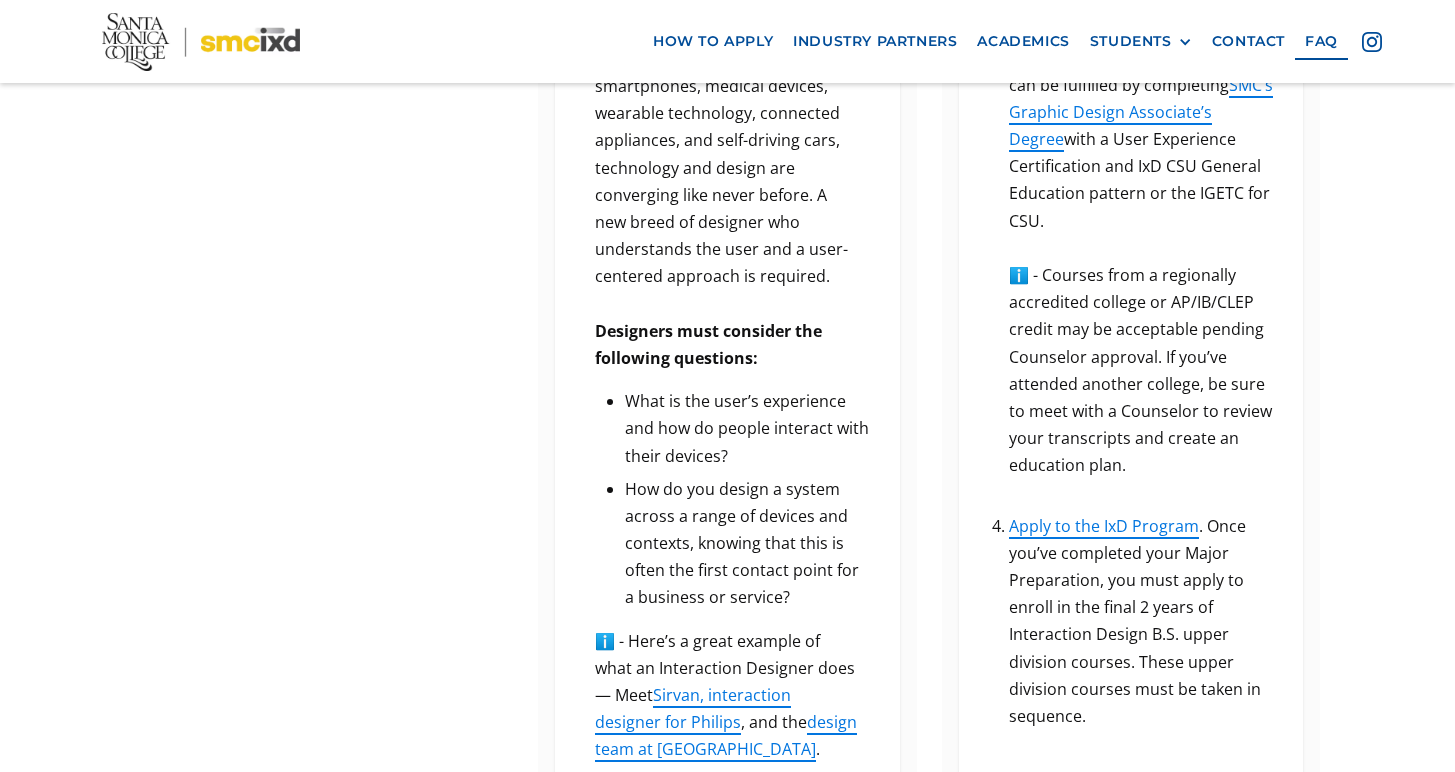 scroll, scrollTop: 1496, scrollLeft: 0, axis: vertical 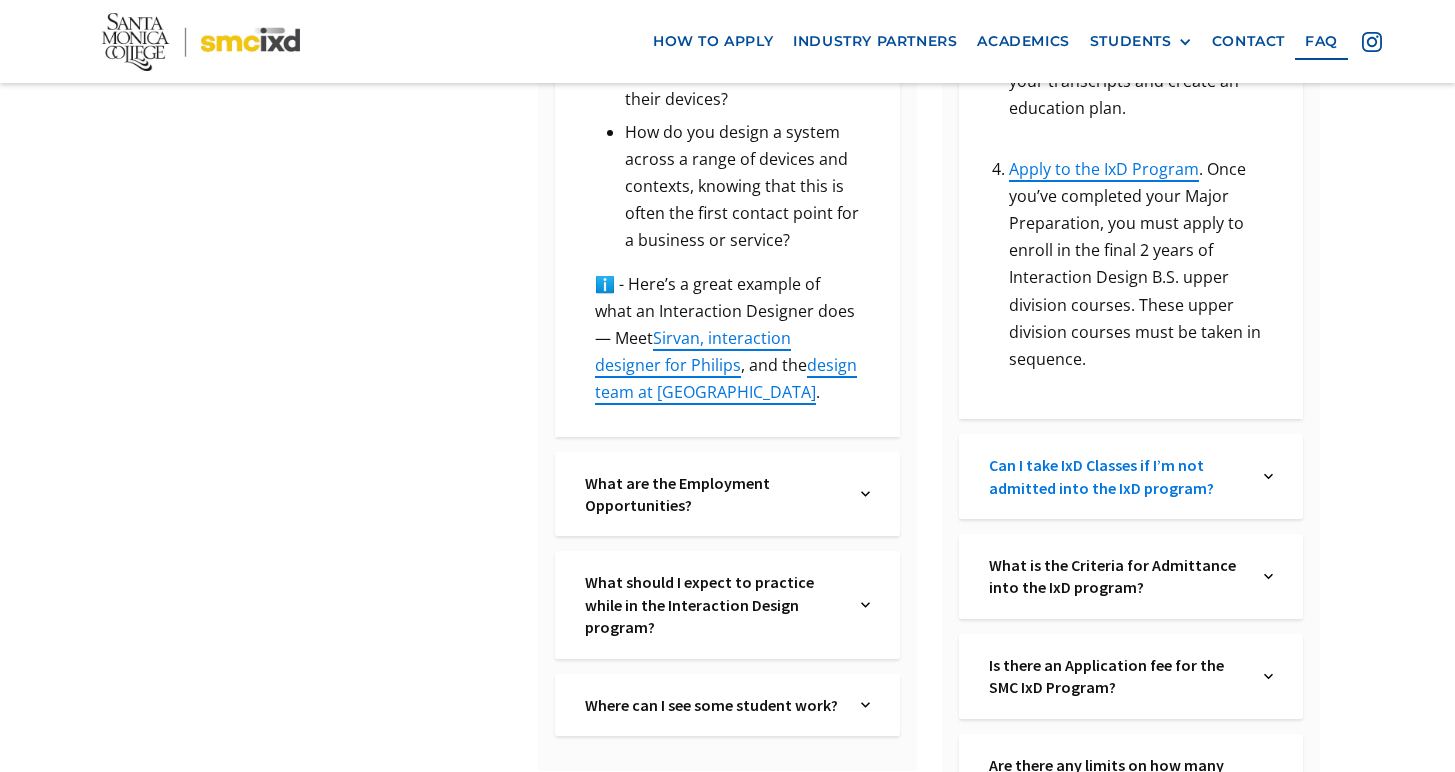 click on "Can I take IxD Classes if I’m not admitted into the IxD program?" at bounding box center [1117, 476] 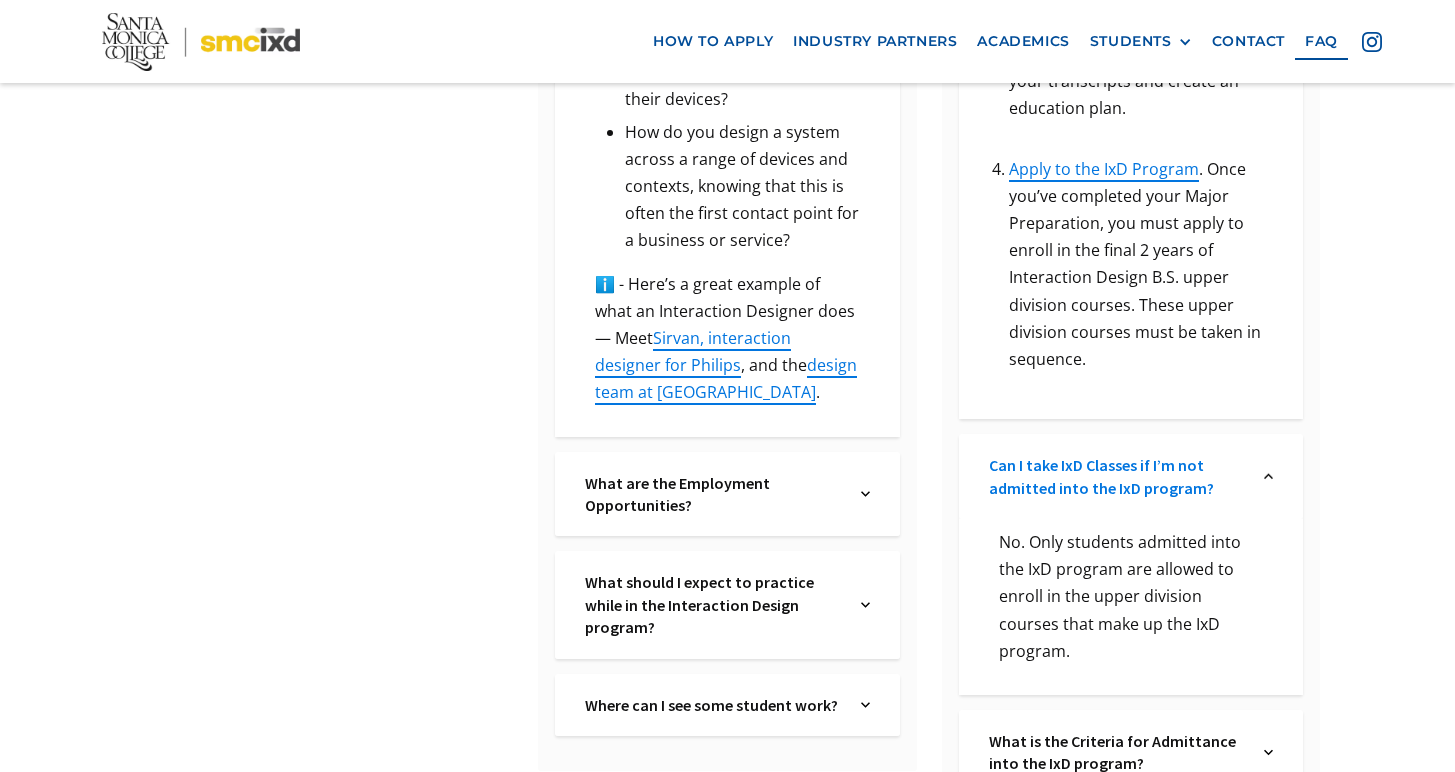 click on "Can I take IxD Classes if I’m not admitted into the IxD program?" at bounding box center (1117, 476) 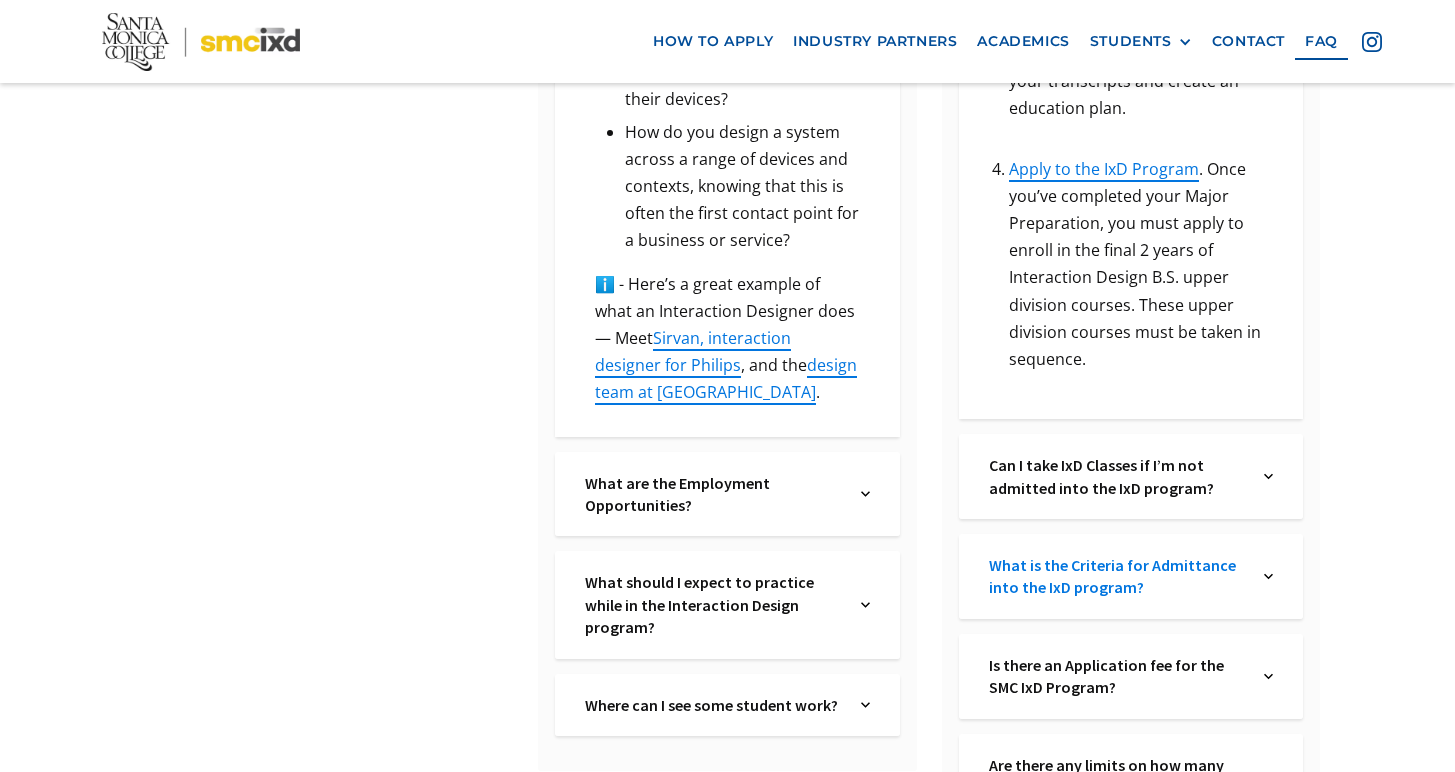 click on "What is the Criteria for Admittance into the IxD program?" at bounding box center [1117, 576] 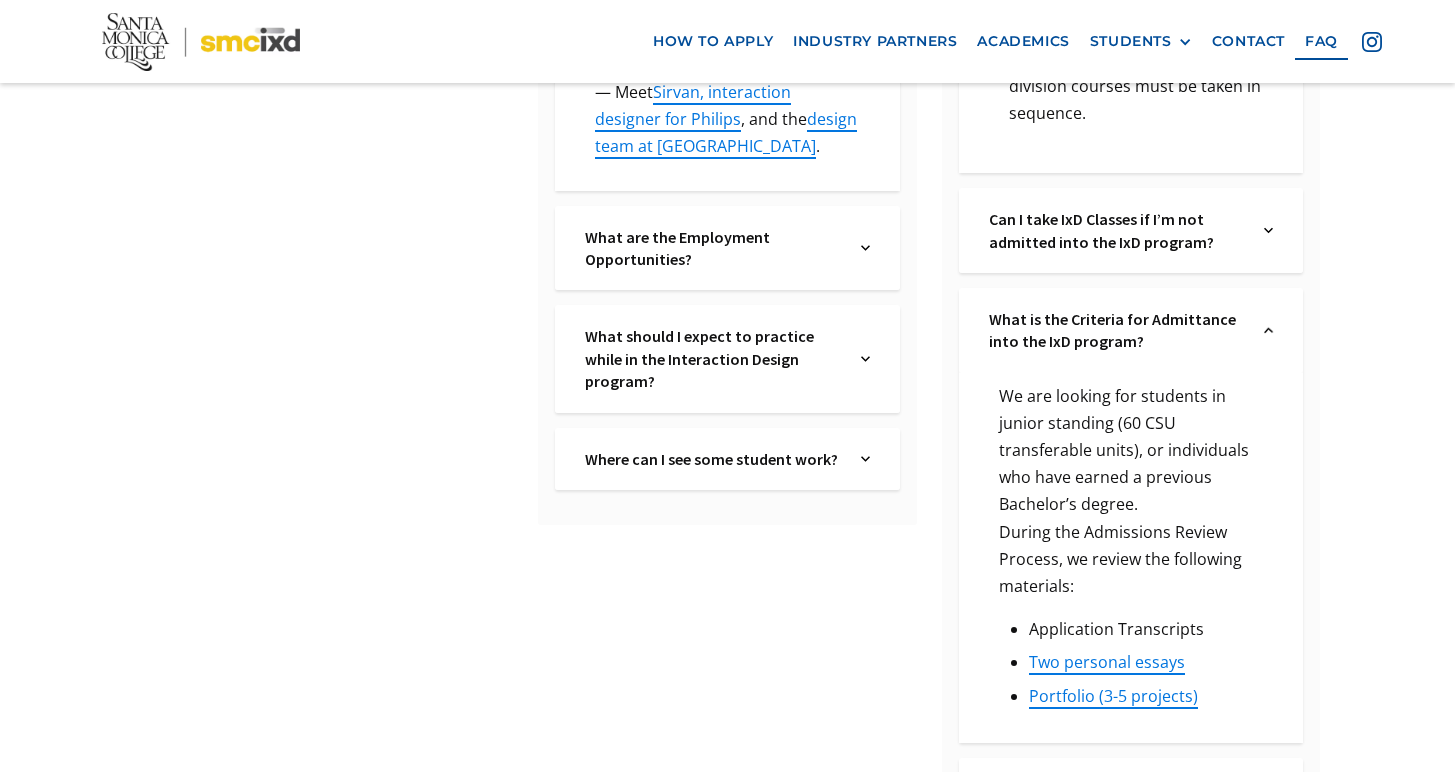 scroll, scrollTop: 1876, scrollLeft: 0, axis: vertical 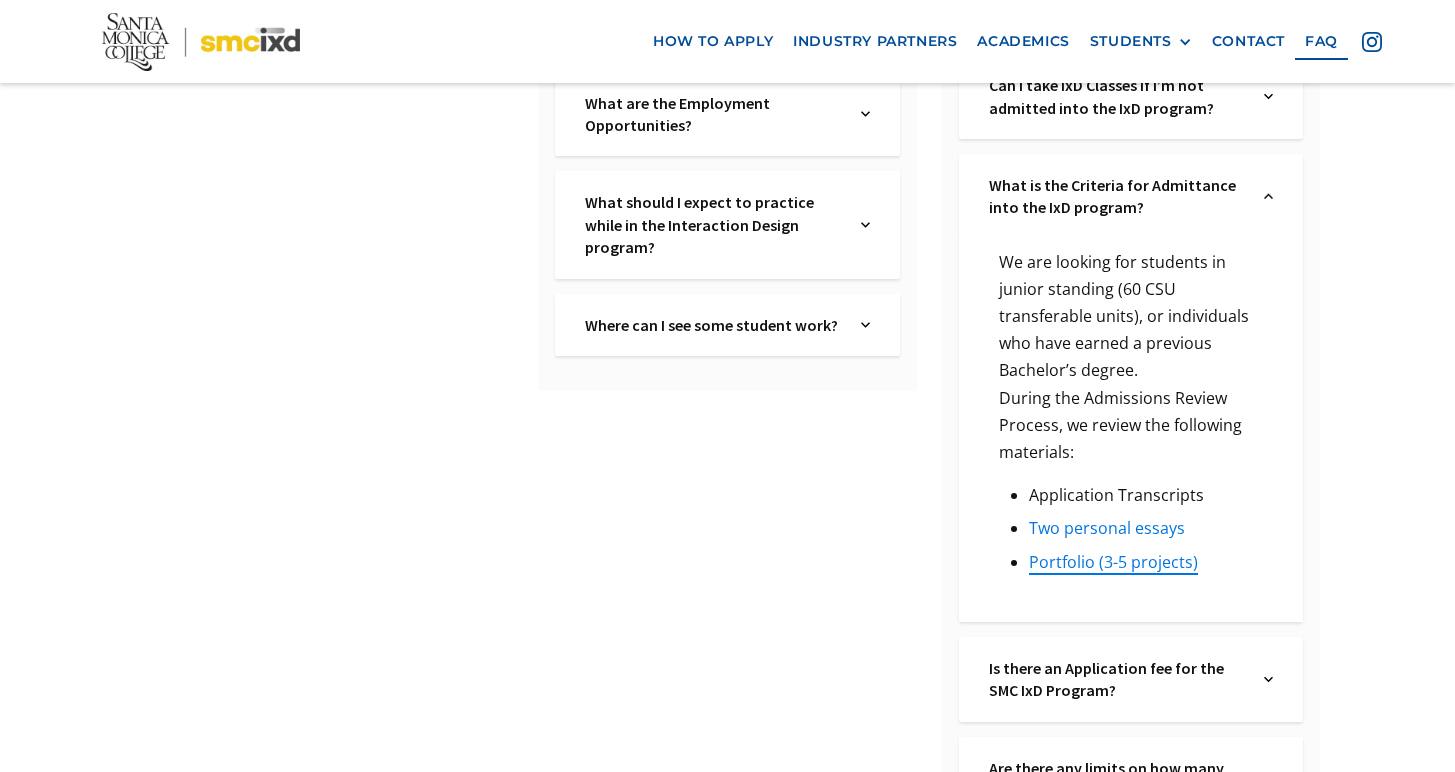 click on "Two personal essays" at bounding box center (1107, 528) 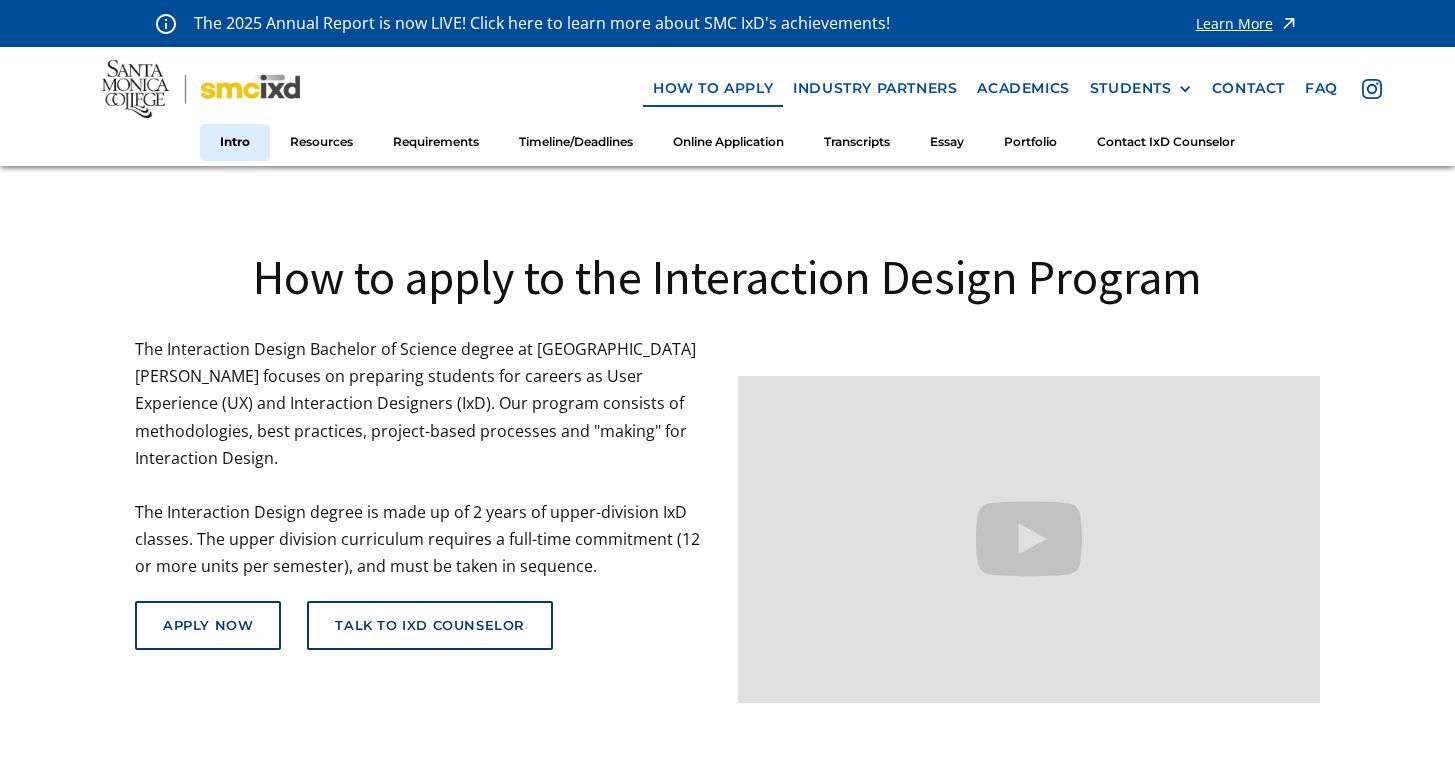 scroll, scrollTop: 0, scrollLeft: 0, axis: both 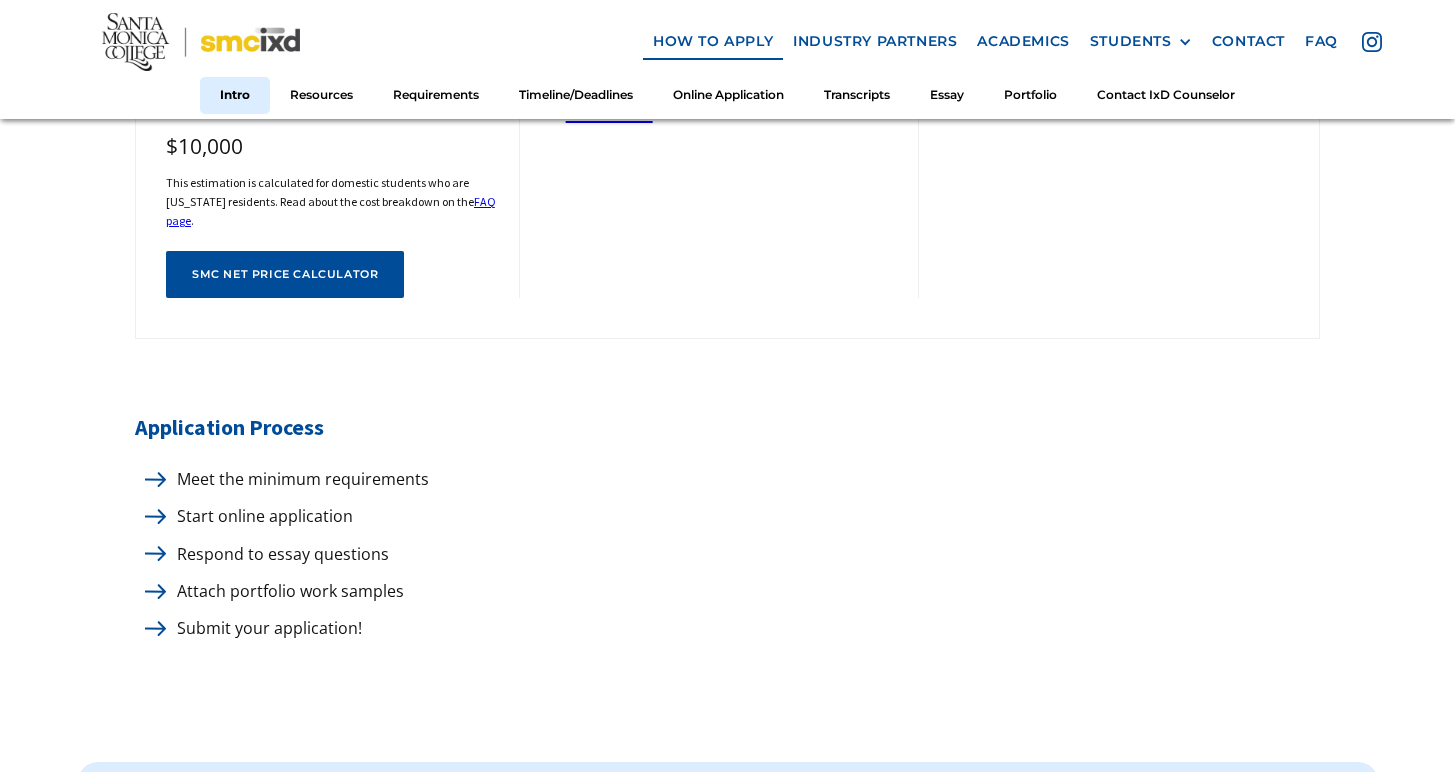 click at bounding box center (155, 479) 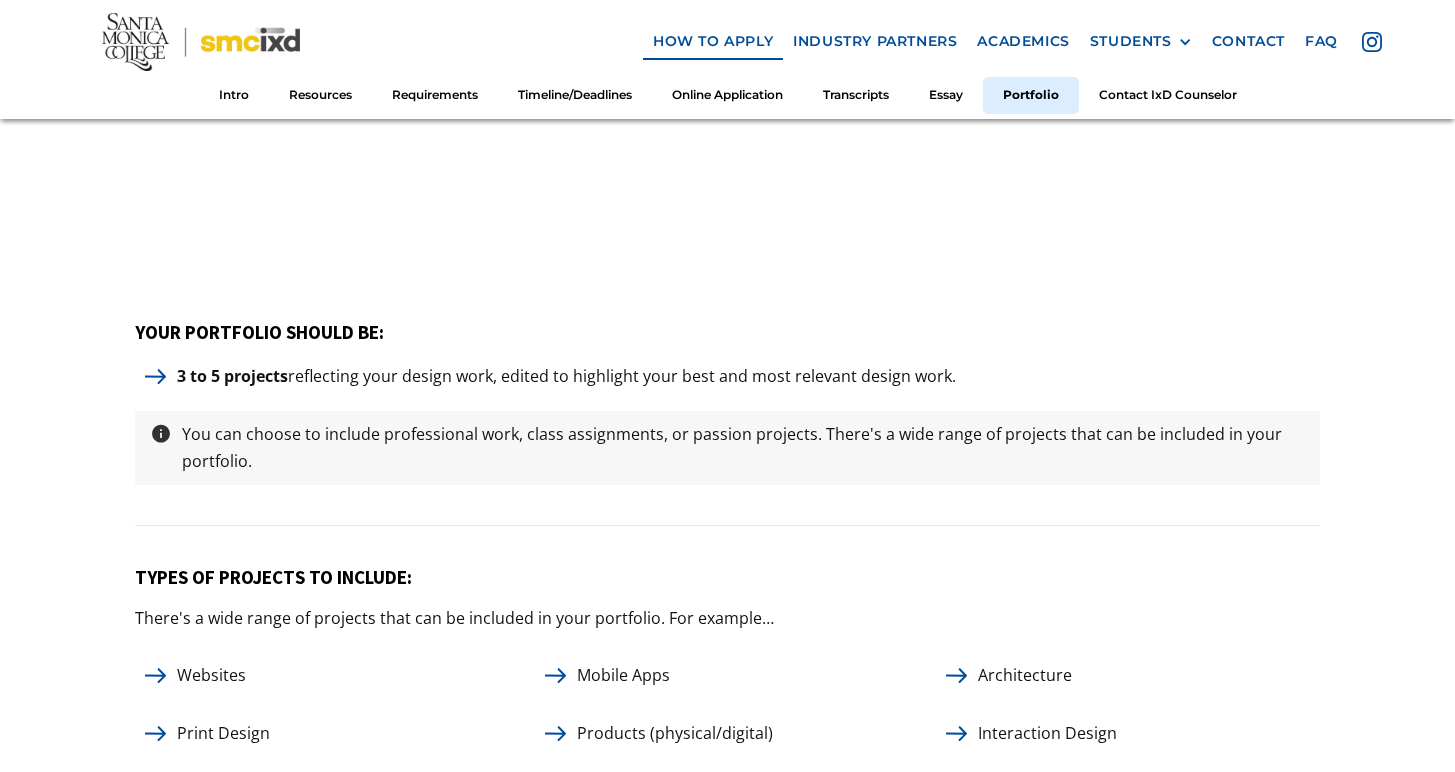 scroll, scrollTop: 9140, scrollLeft: 0, axis: vertical 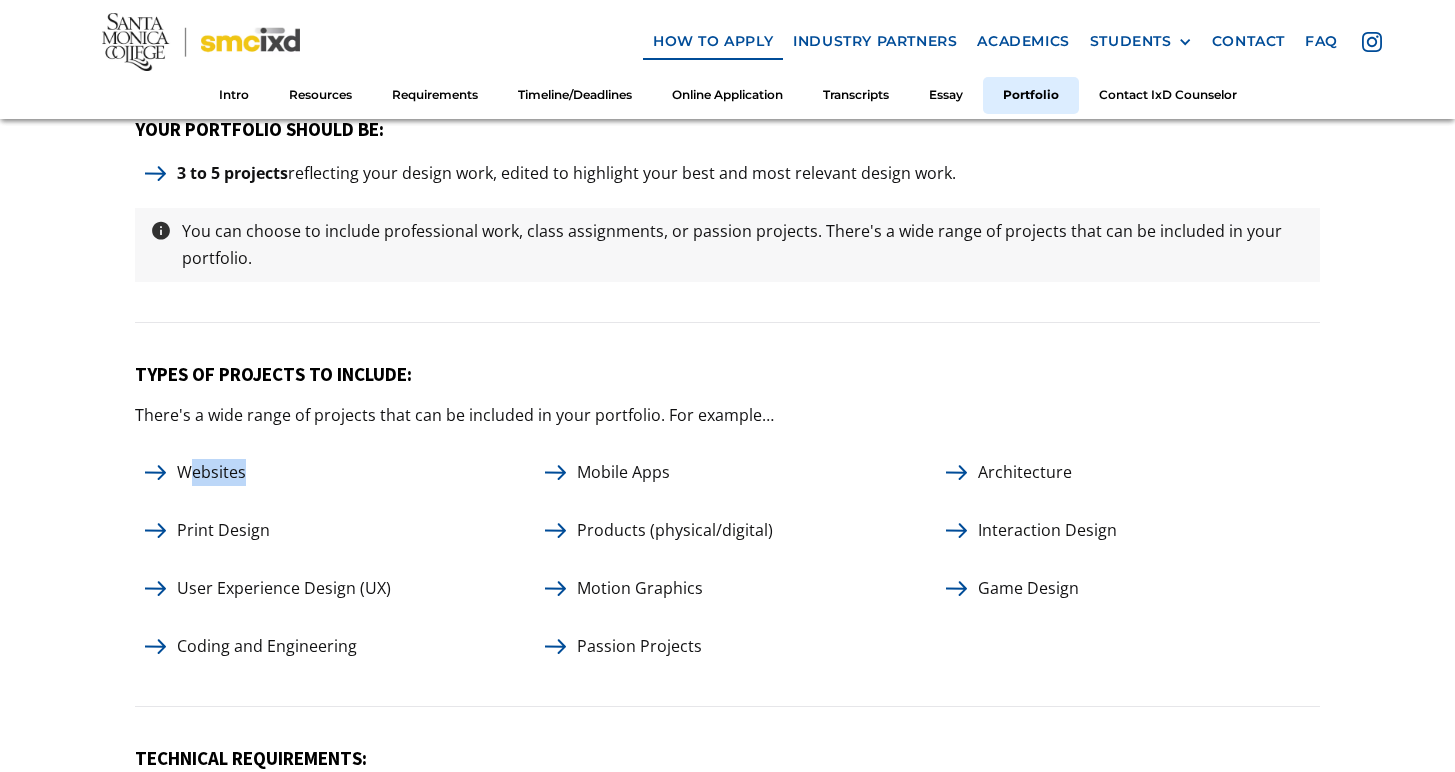 drag, startPoint x: 195, startPoint y: 454, endPoint x: 245, endPoint y: 461, distance: 50.48762 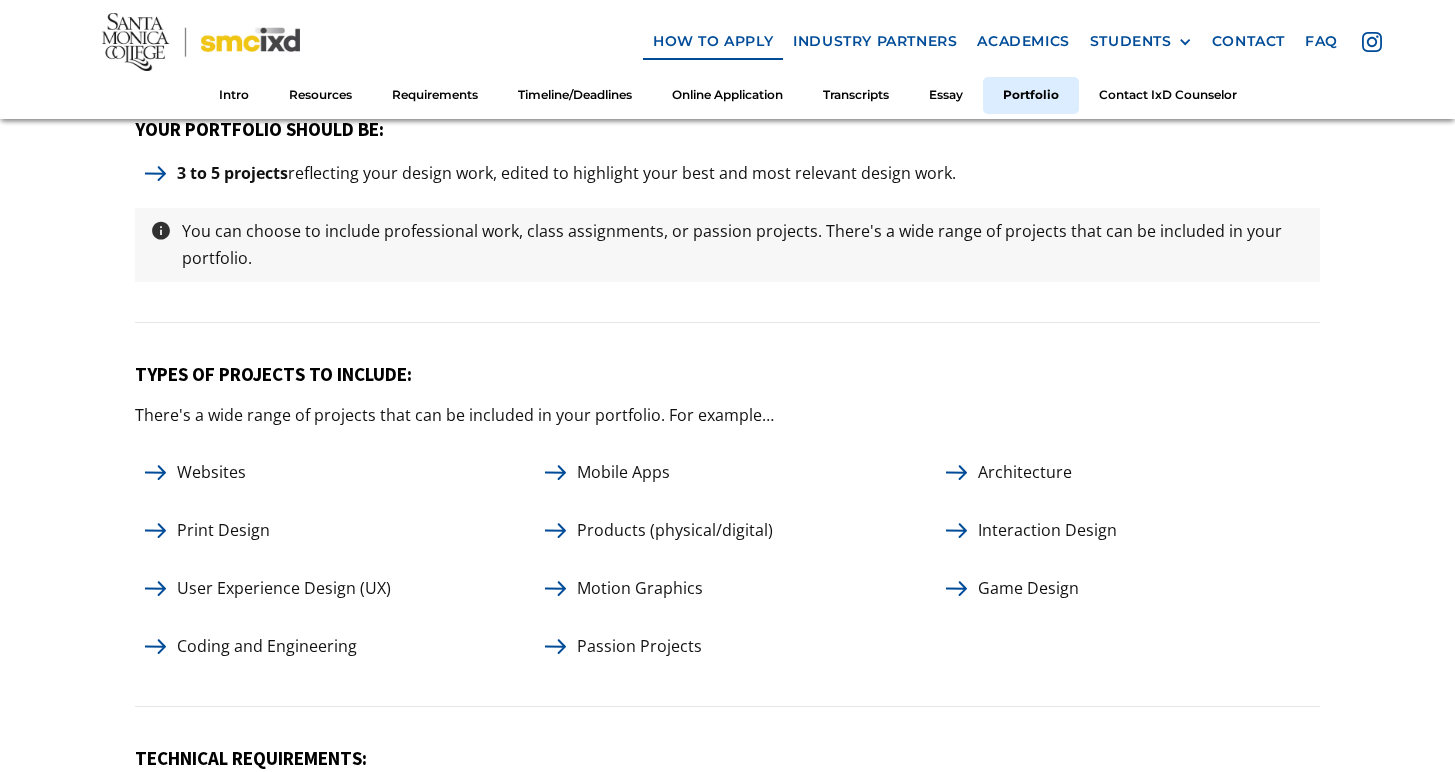 drag, startPoint x: 163, startPoint y: 454, endPoint x: 173, endPoint y: 450, distance: 10.770329 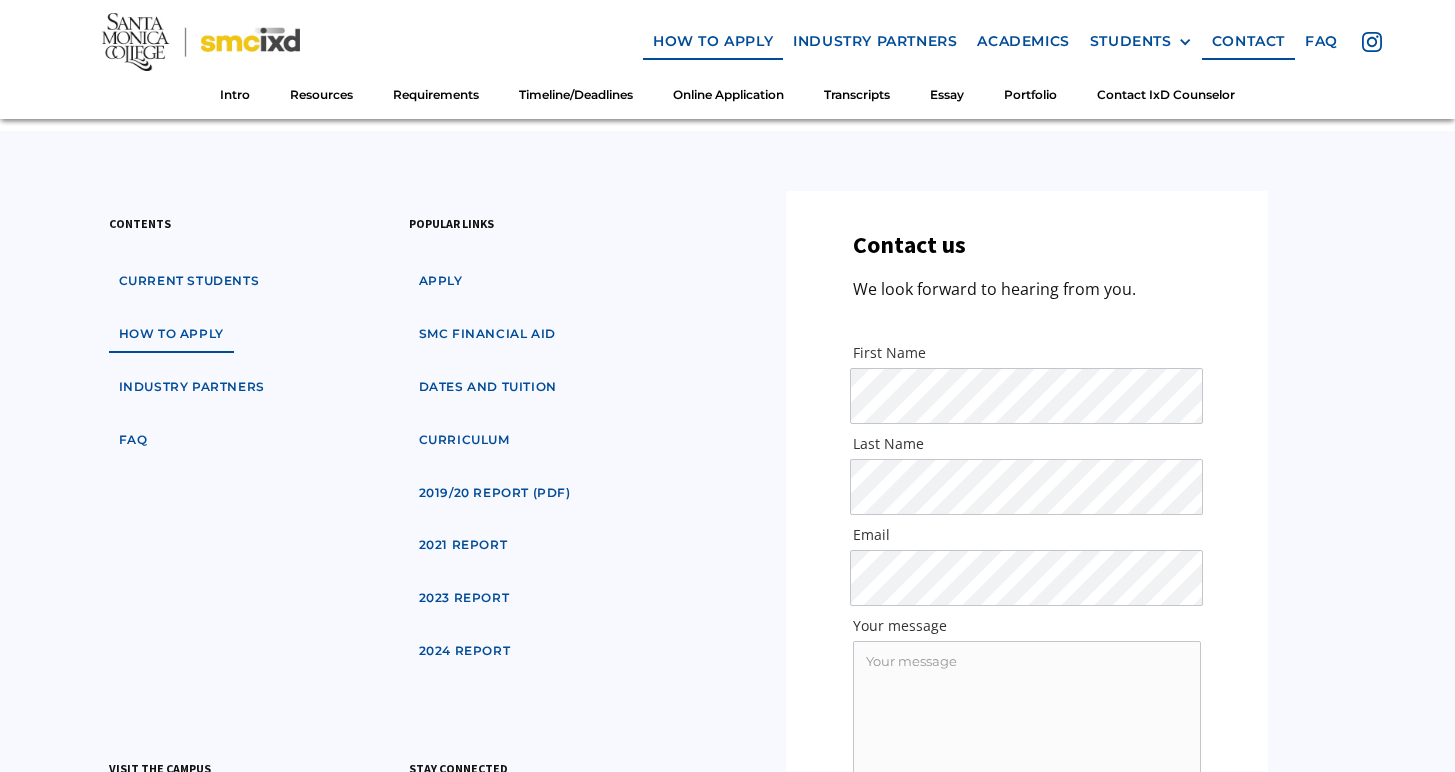 scroll, scrollTop: 11794, scrollLeft: 0, axis: vertical 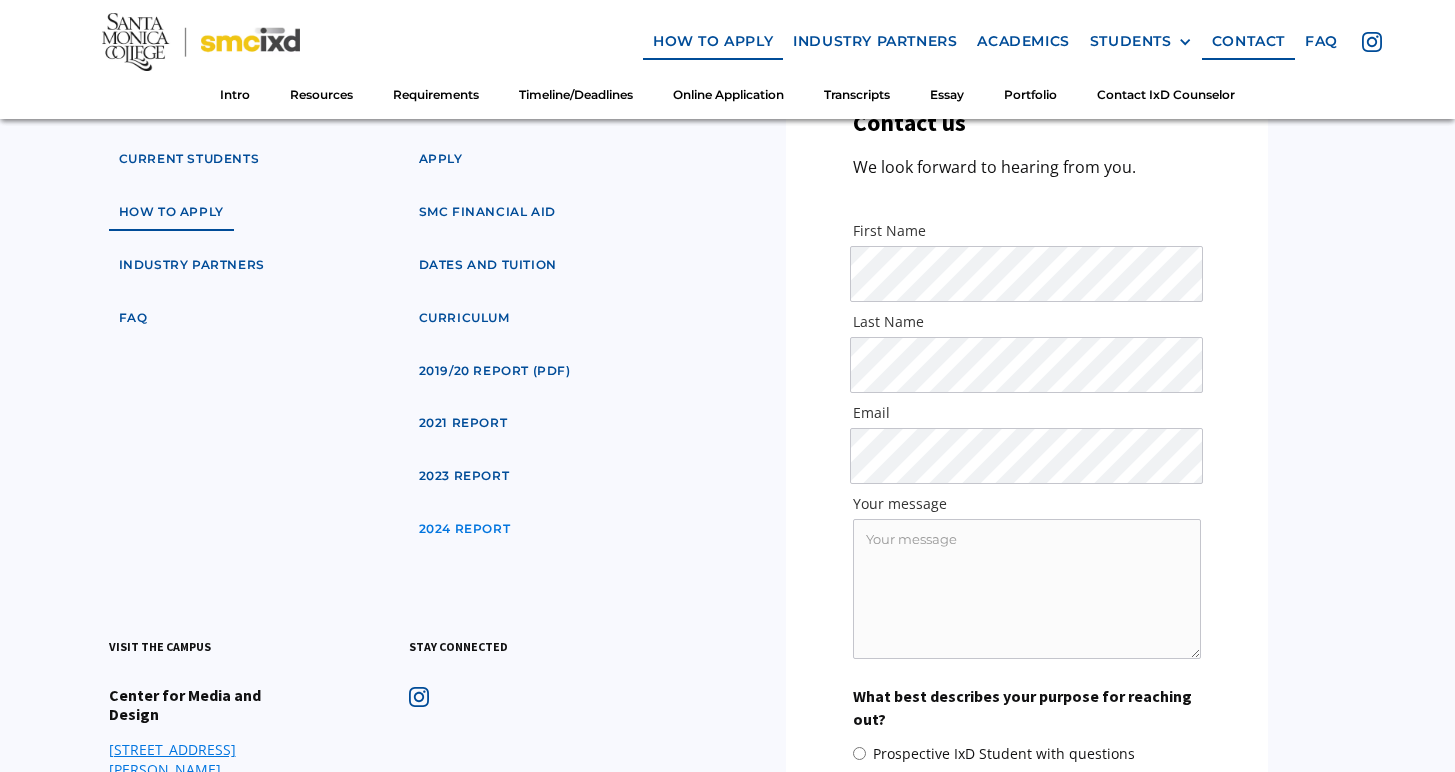 click on "2024 Report" at bounding box center [465, 529] 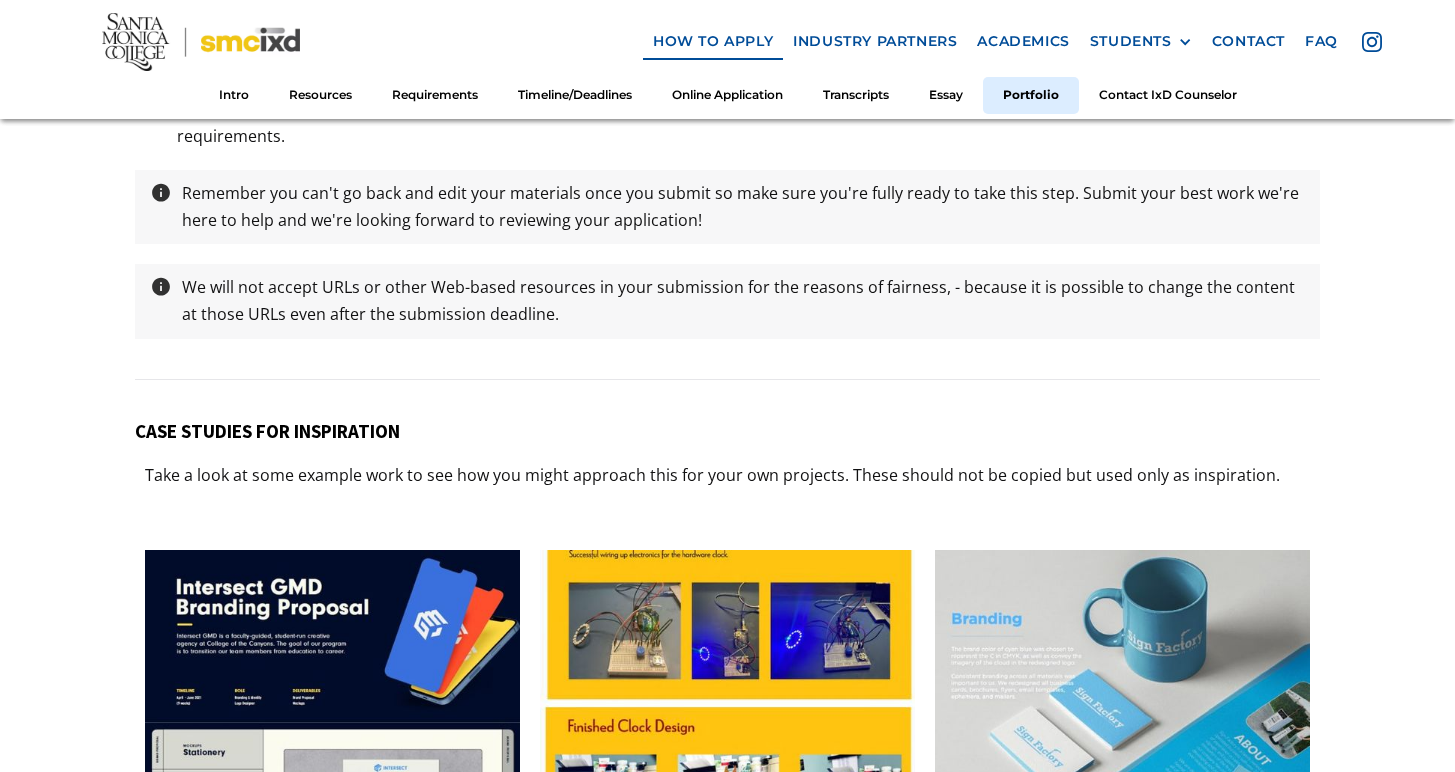 scroll, scrollTop: 10184, scrollLeft: 0, axis: vertical 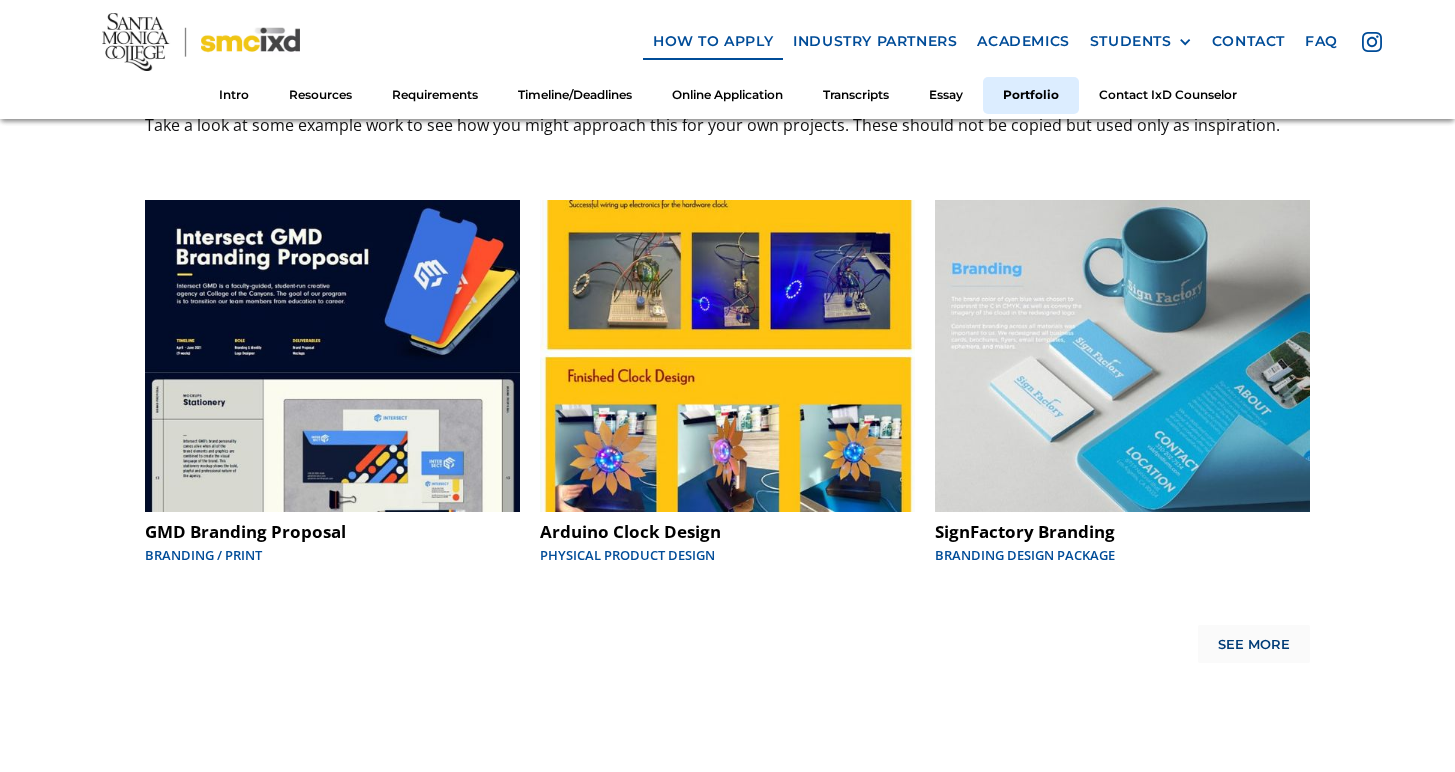 click on "See More" at bounding box center [1254, 644] 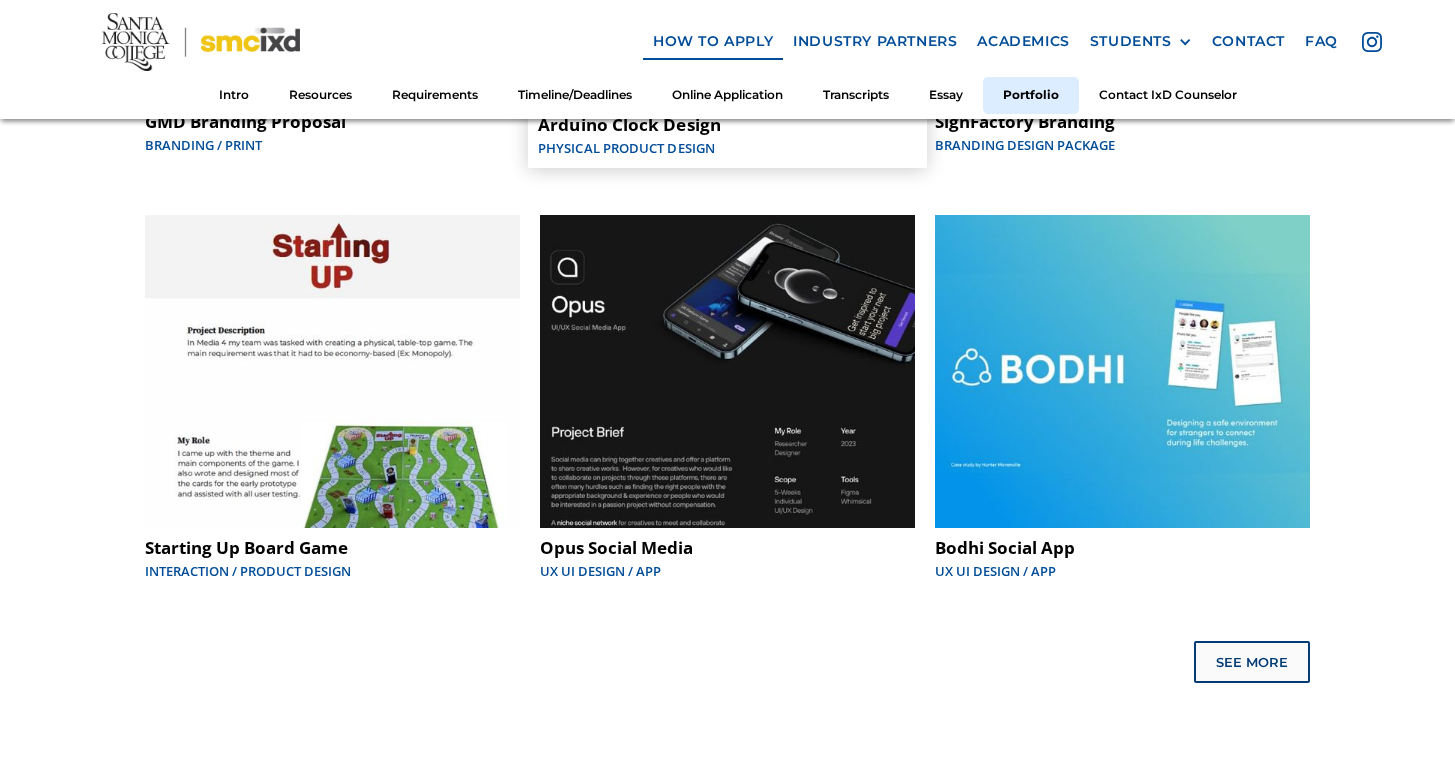 scroll, scrollTop: 10742, scrollLeft: 0, axis: vertical 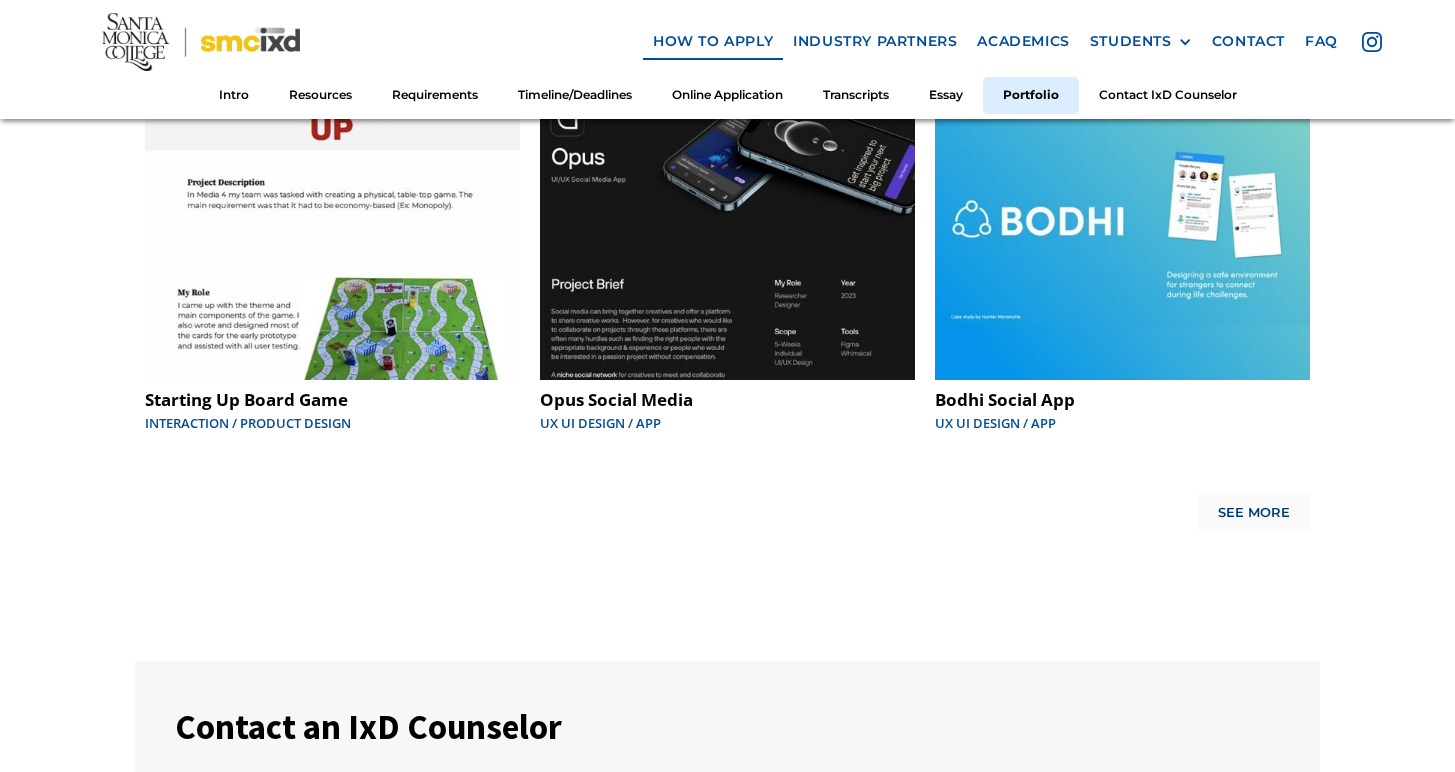 click on "See More" at bounding box center (1254, 512) 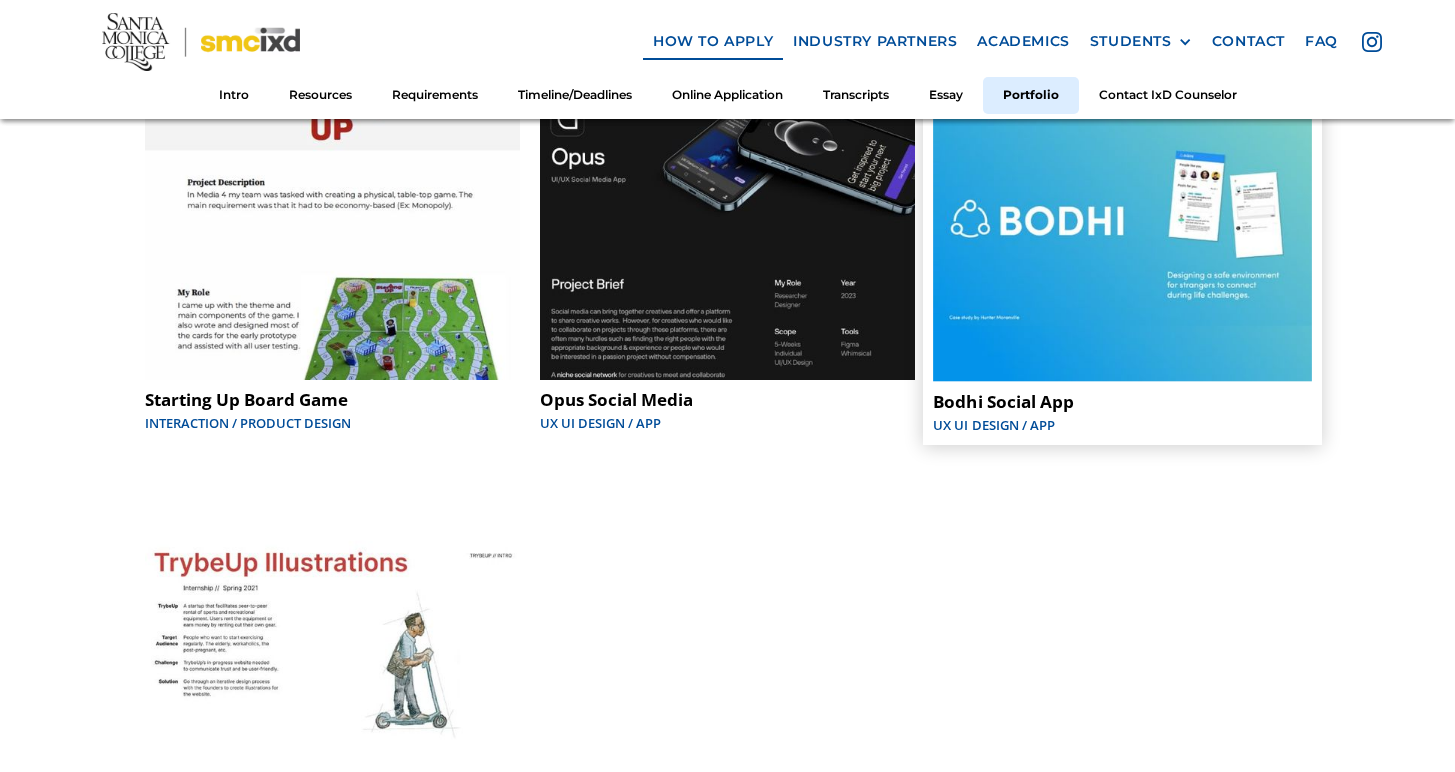 click at bounding box center [1122, 223] 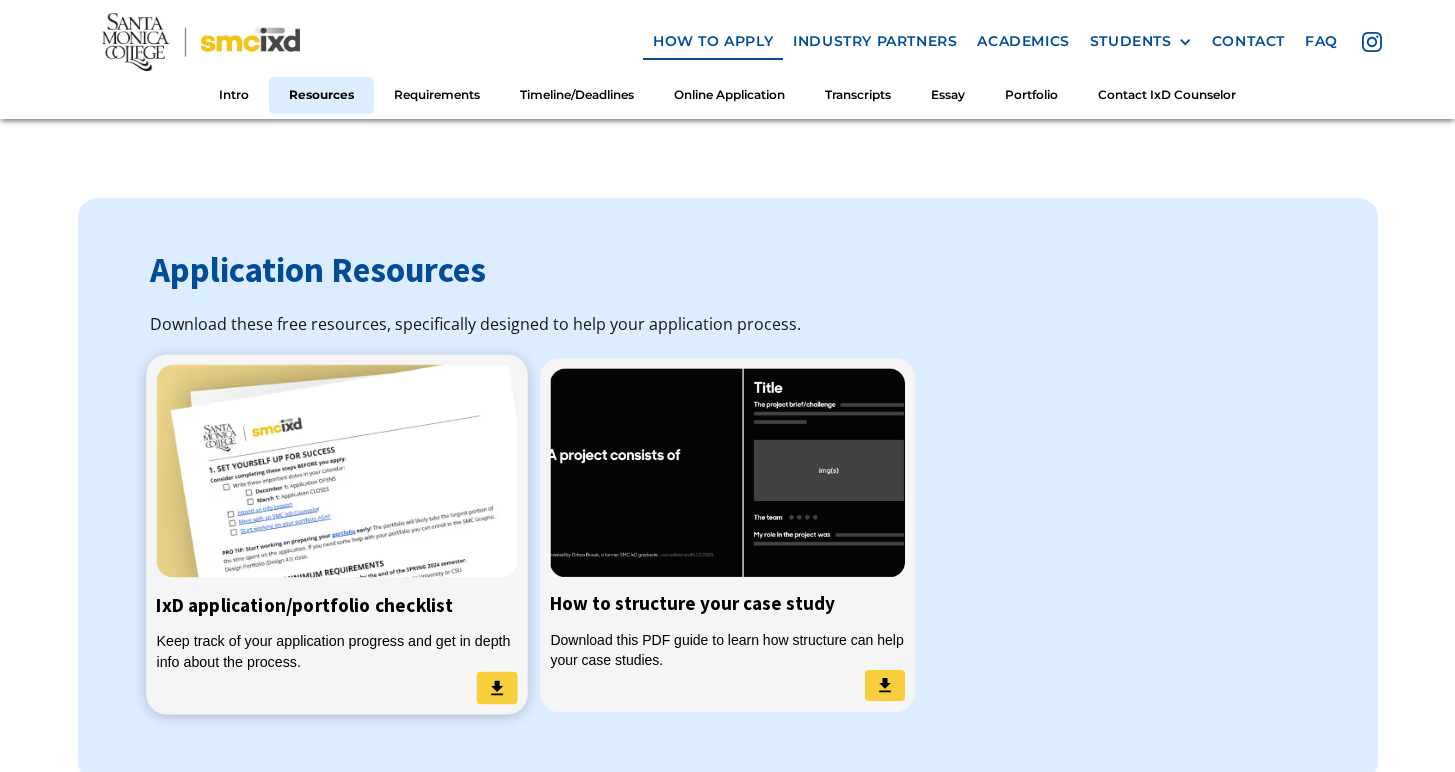 scroll, scrollTop: 1449, scrollLeft: 0, axis: vertical 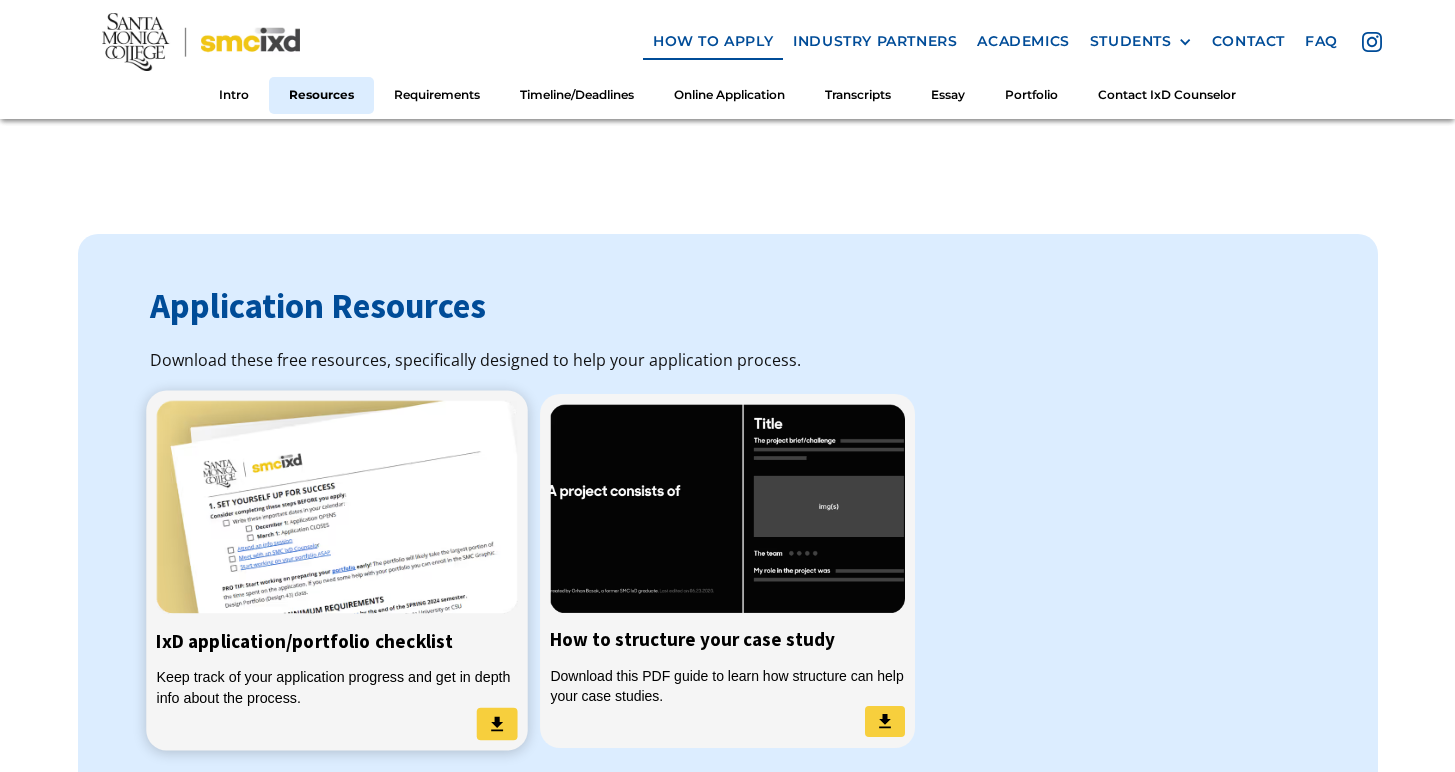 click at bounding box center (337, 507) 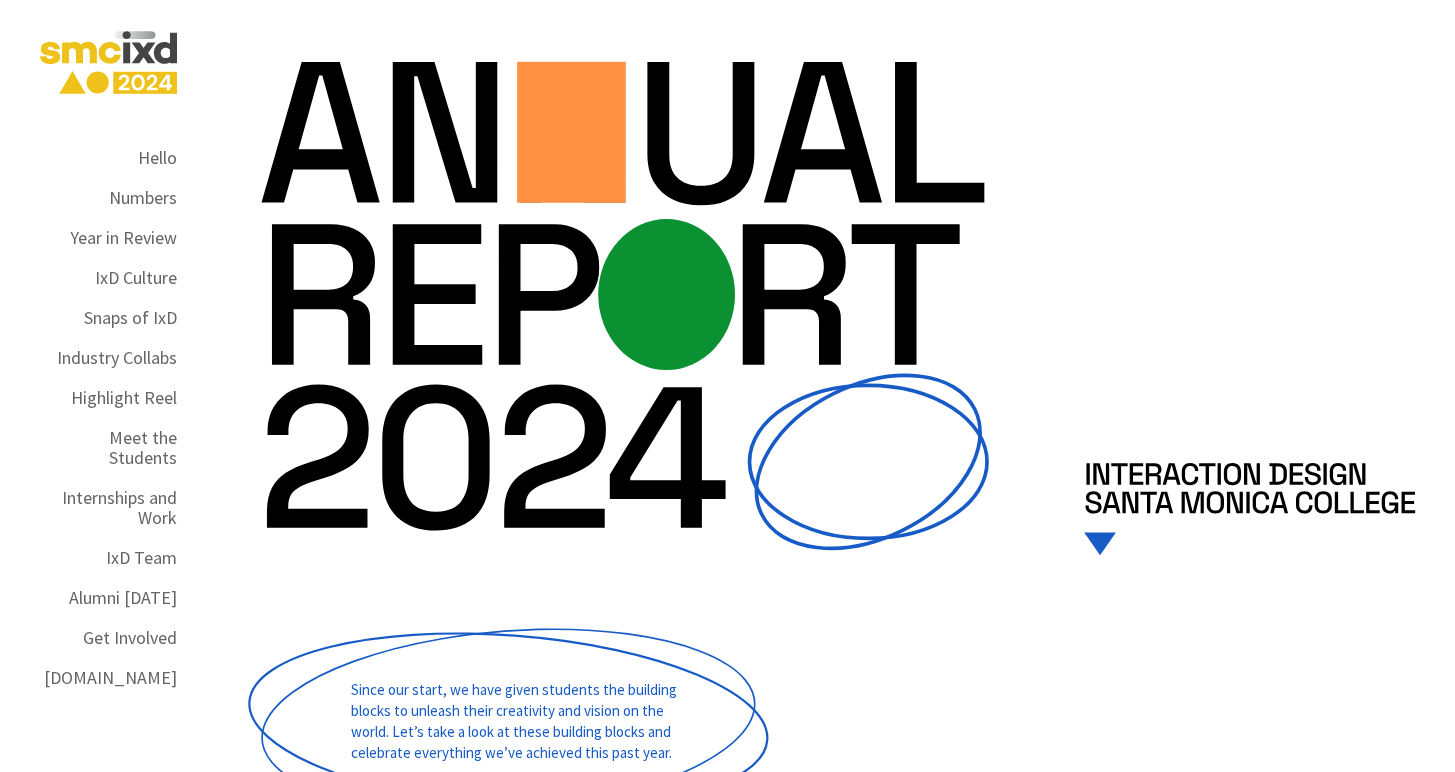 scroll, scrollTop: 0, scrollLeft: 0, axis: both 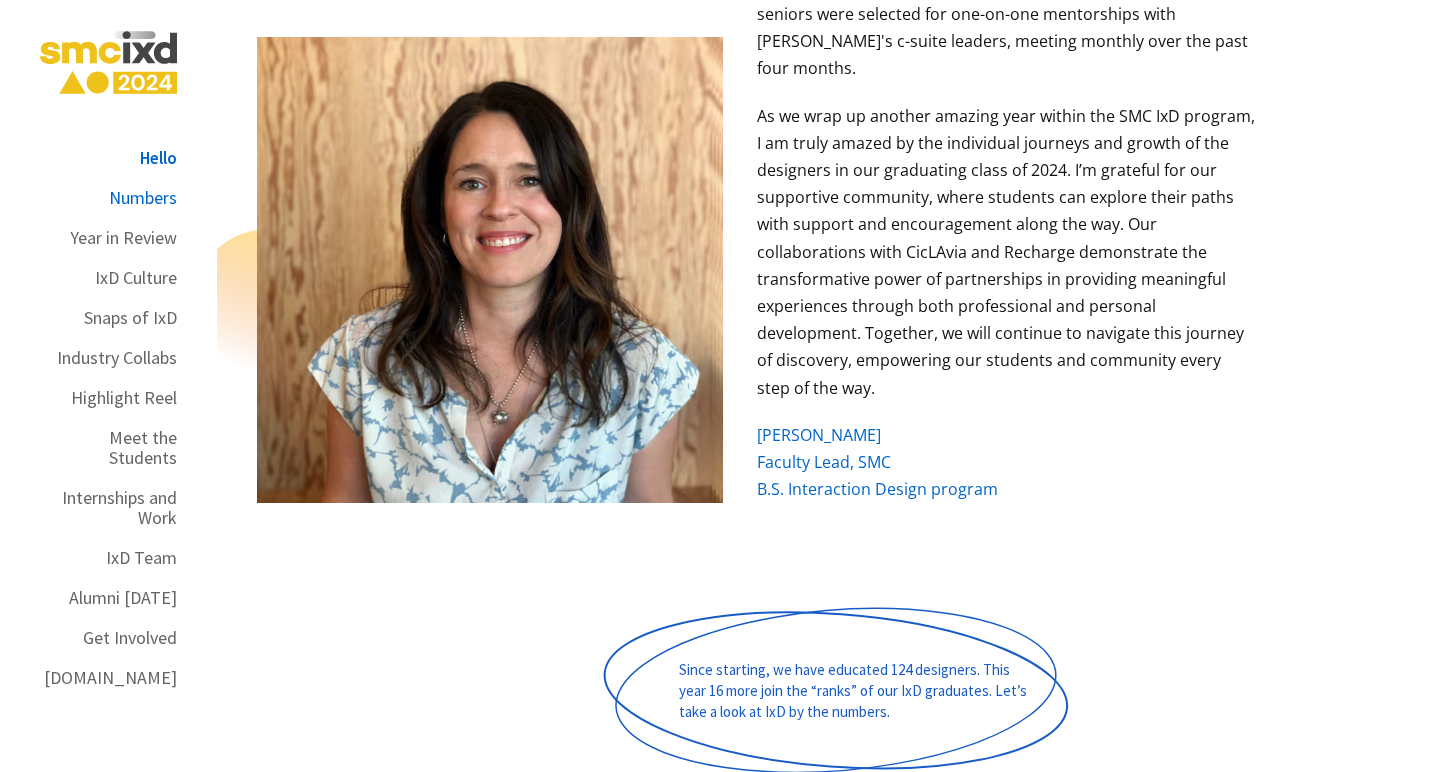 click on "Numbers" at bounding box center [143, 198] 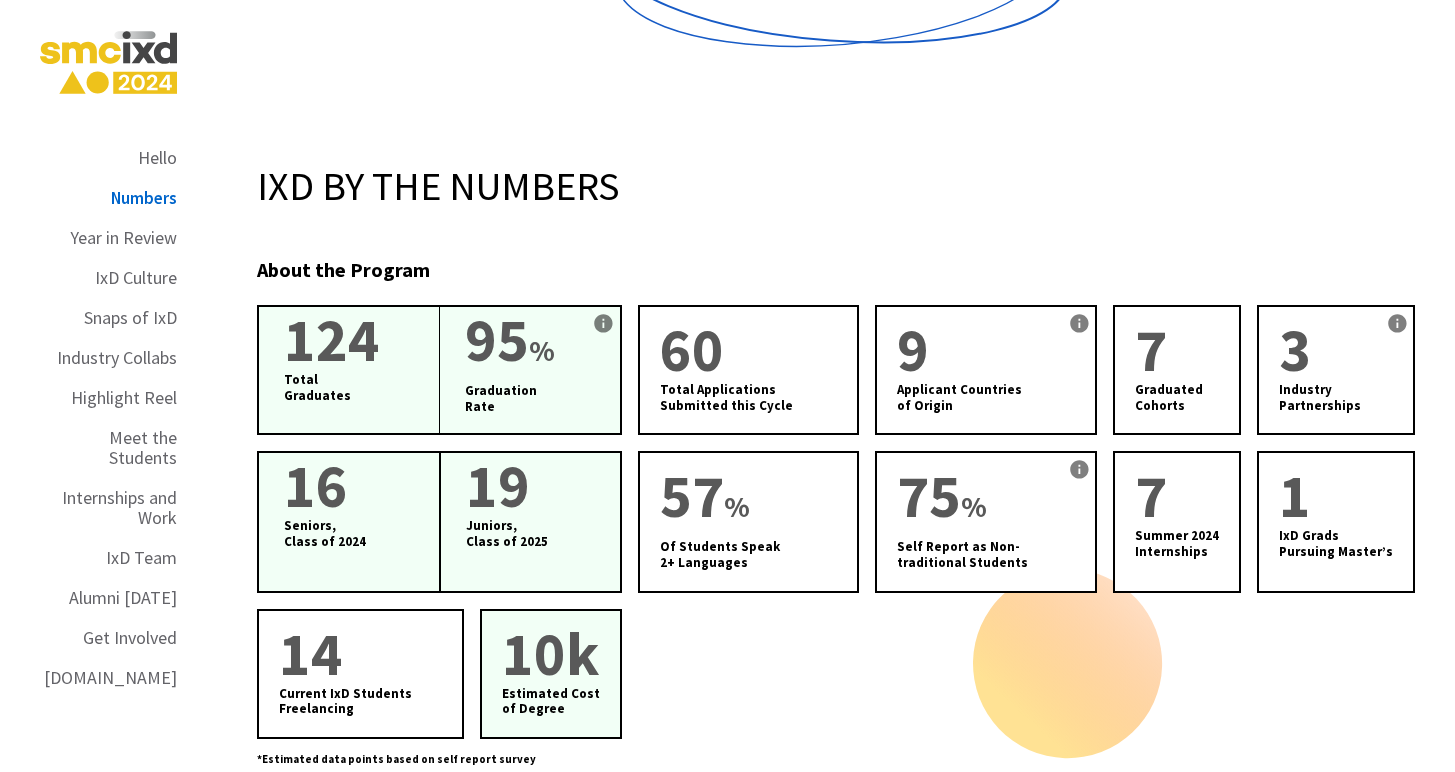 scroll, scrollTop: 2856, scrollLeft: 0, axis: vertical 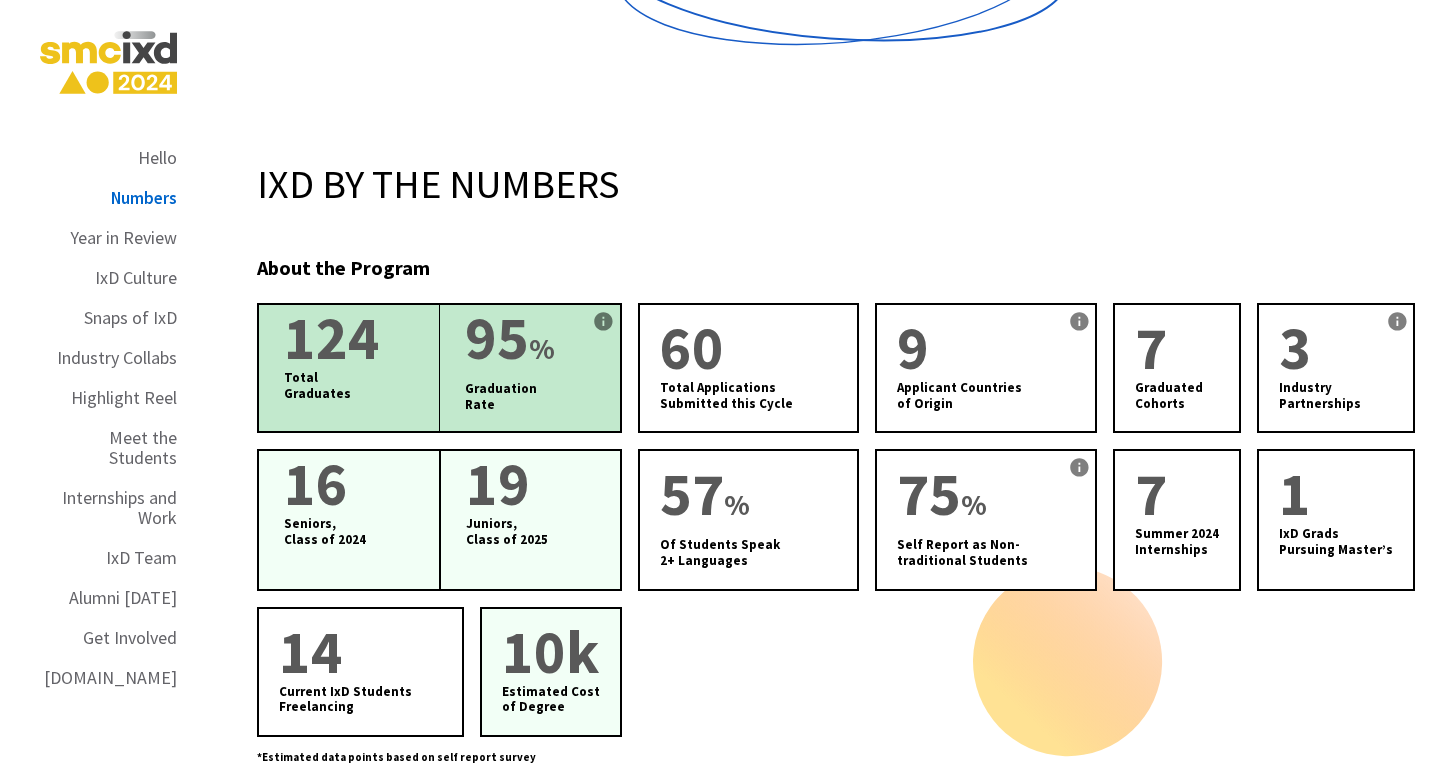 click on "Total Graduates" at bounding box center [361, 385] 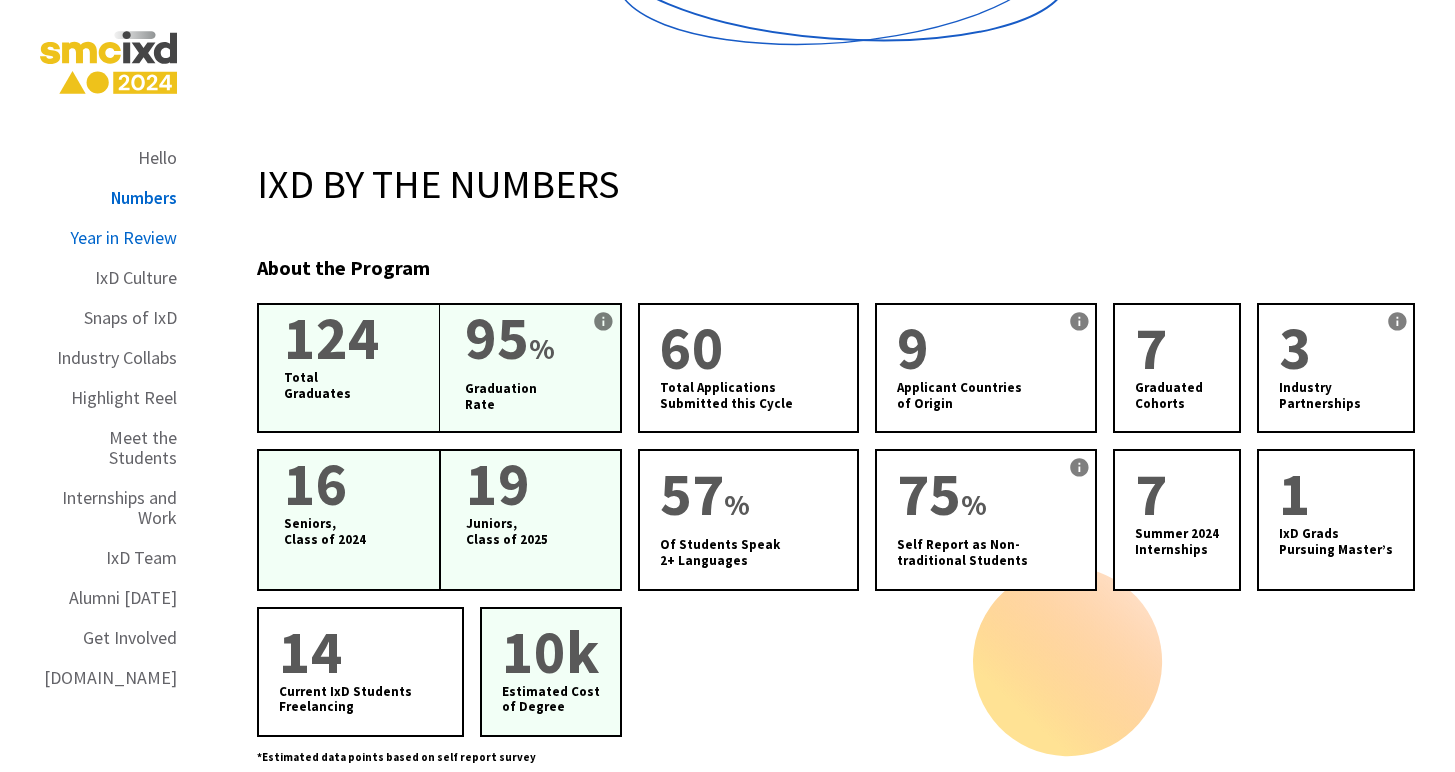 click on "Year in Review" at bounding box center (123, 238) 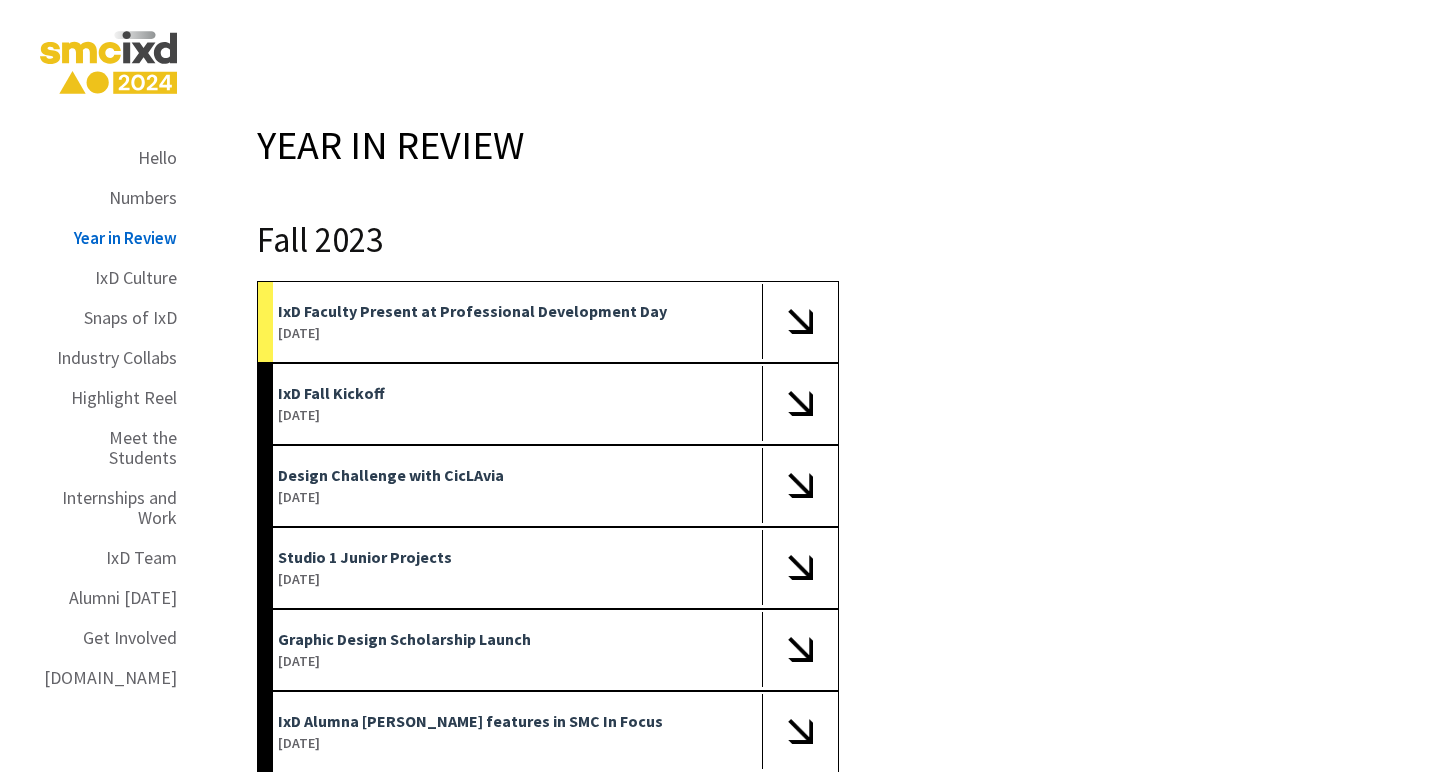 scroll, scrollTop: 4044, scrollLeft: 0, axis: vertical 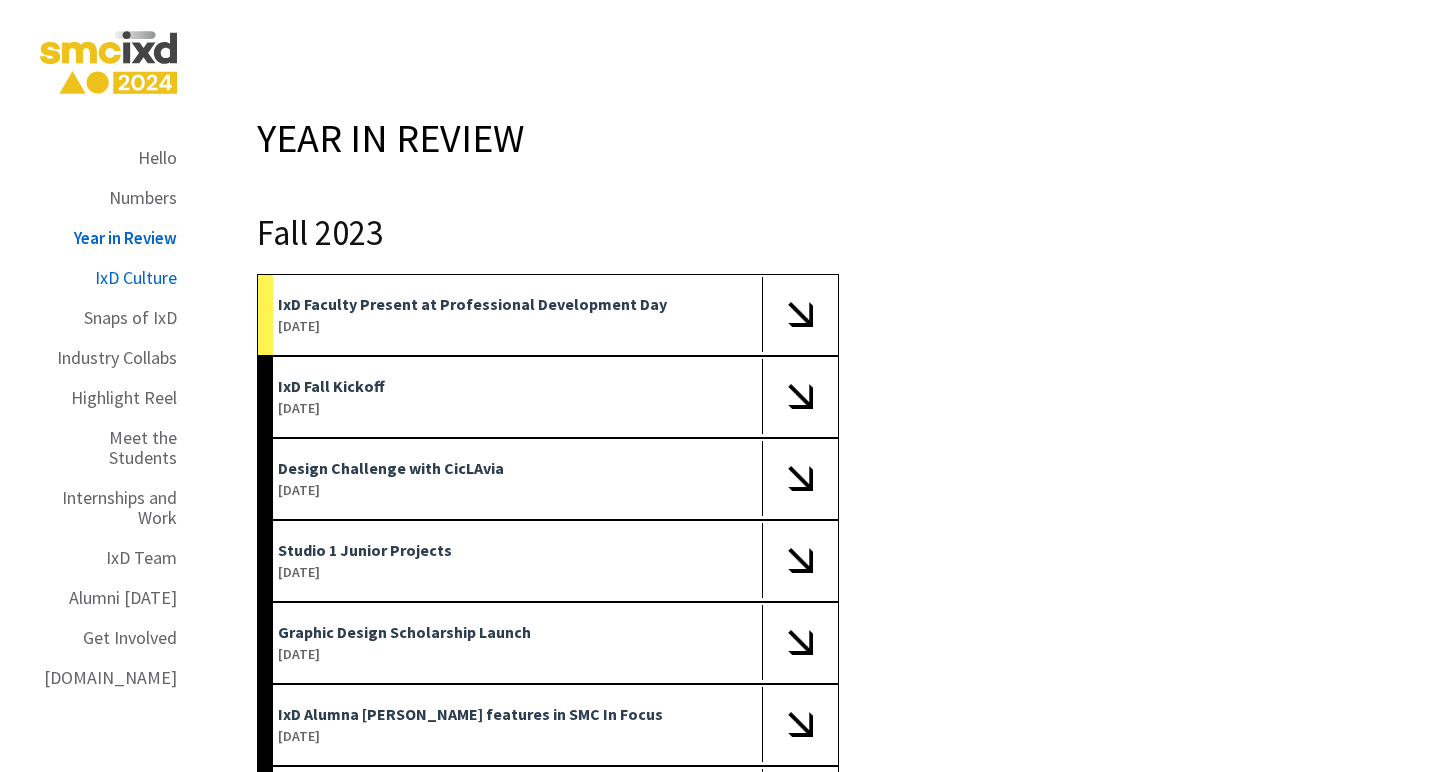 click on "IxD Culture" at bounding box center (136, 278) 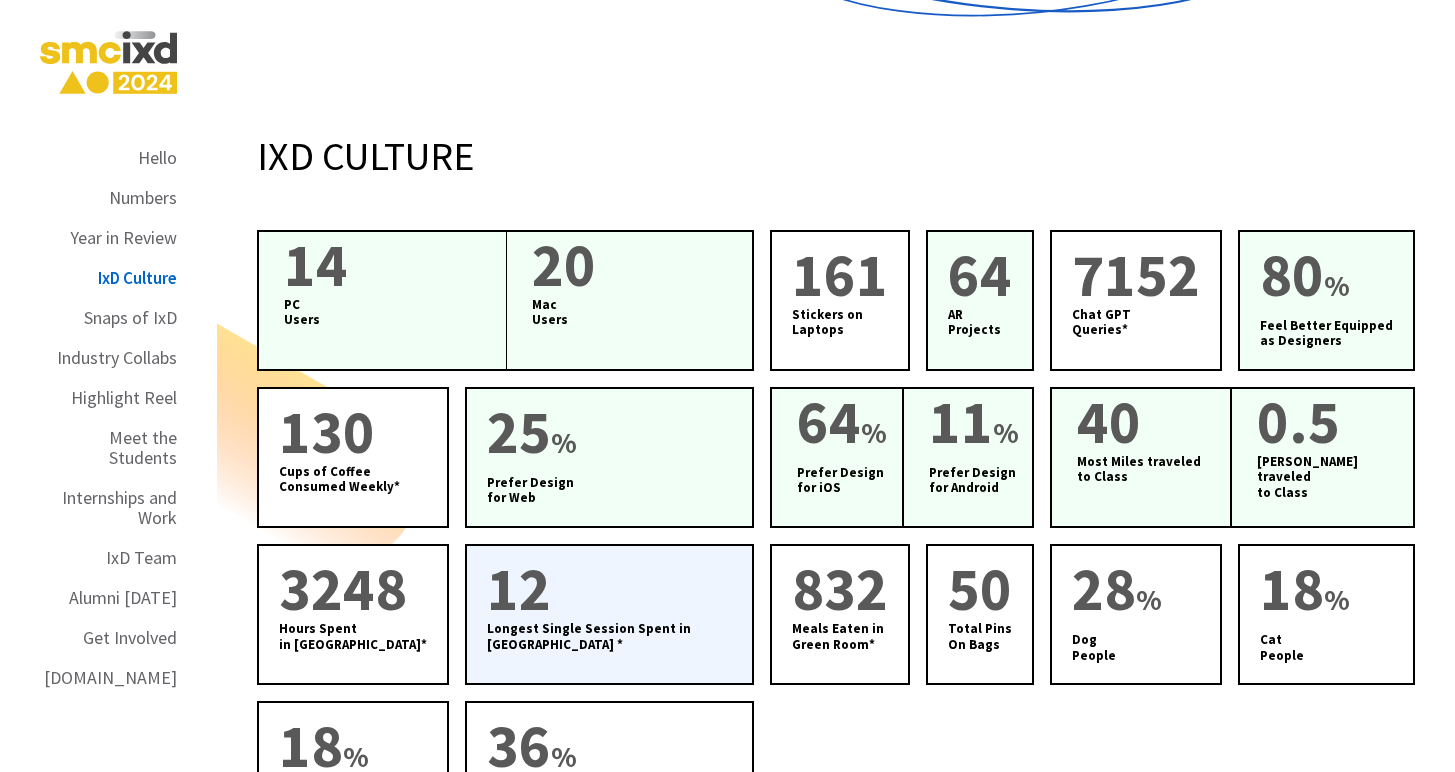 scroll, scrollTop: 6388, scrollLeft: 0, axis: vertical 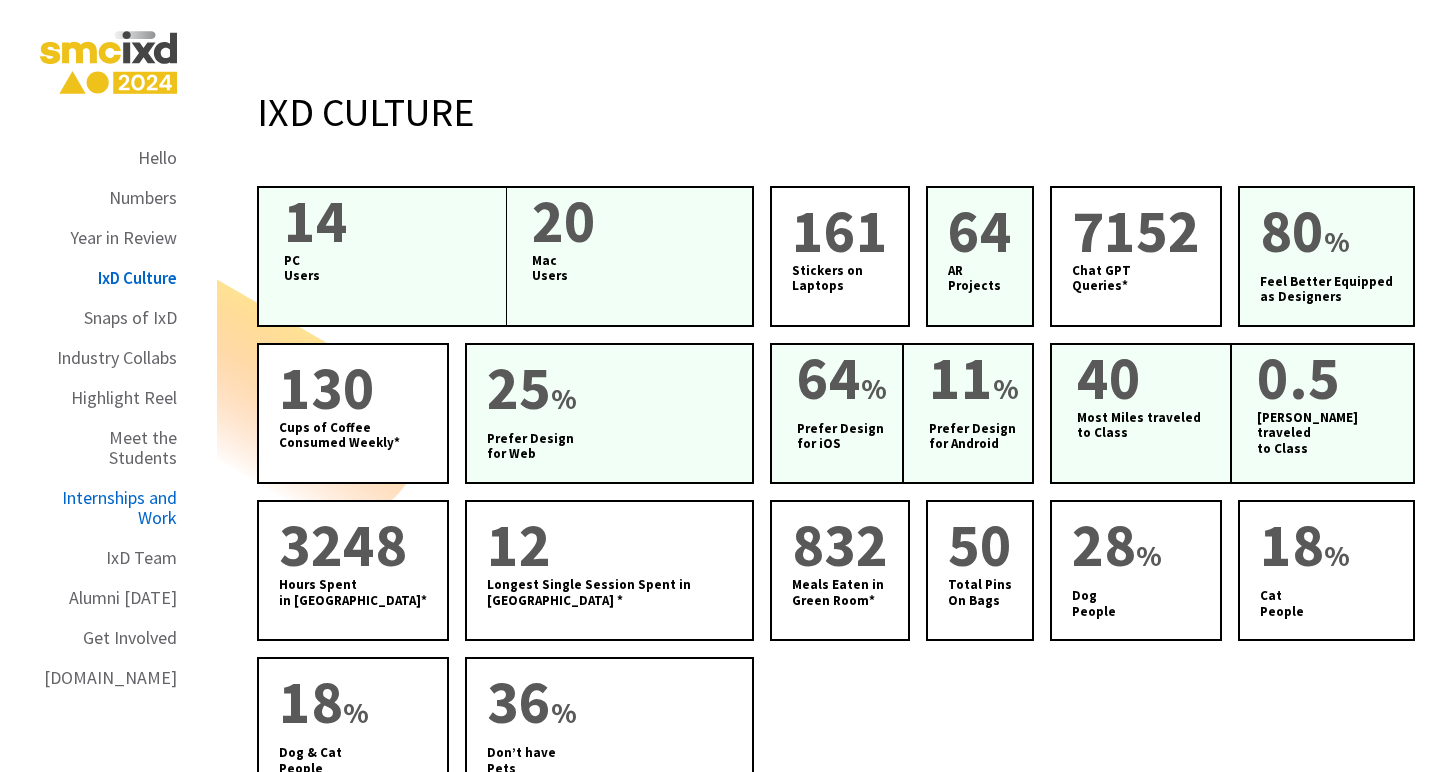 click on "Internships and Work" at bounding box center [108, 508] 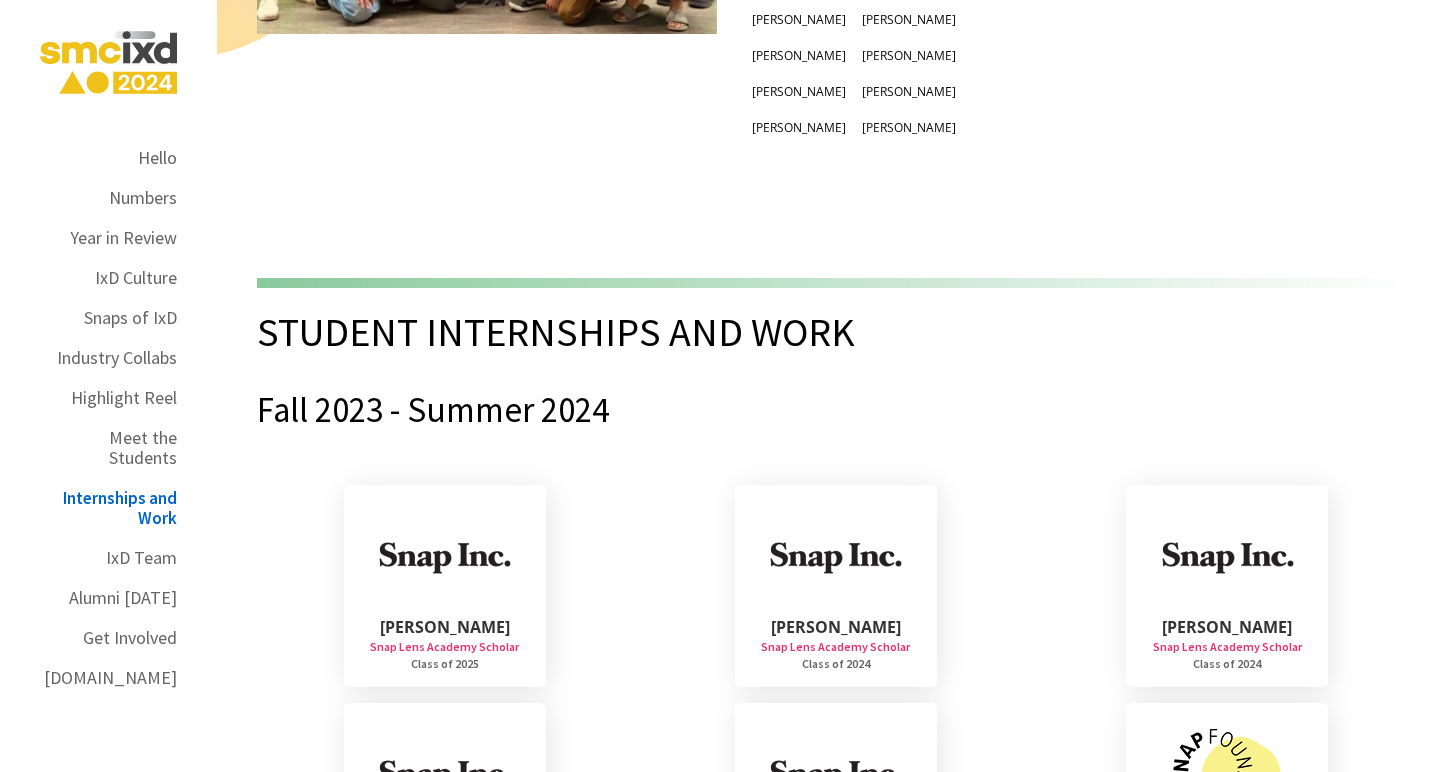 scroll, scrollTop: 13491, scrollLeft: 0, axis: vertical 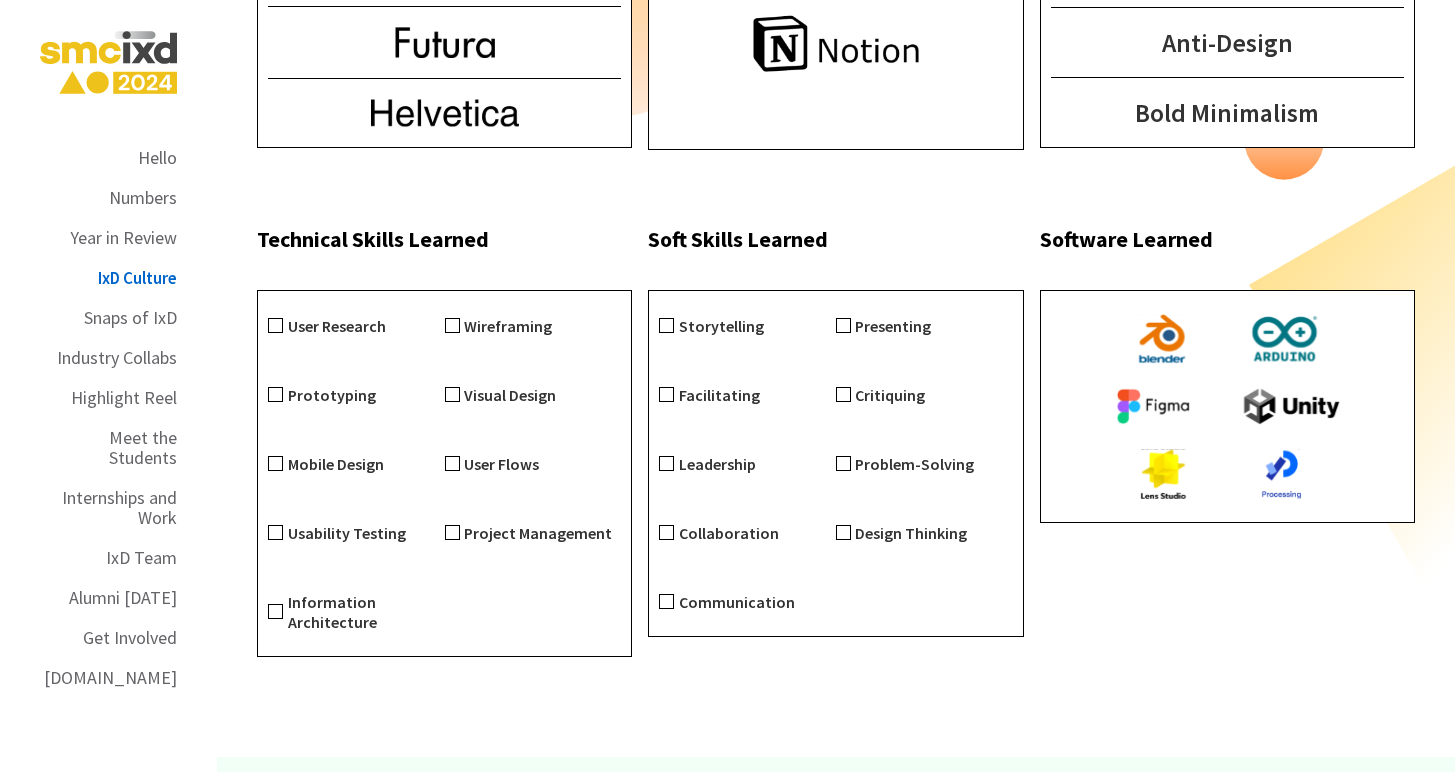 click at bounding box center [666, 325] 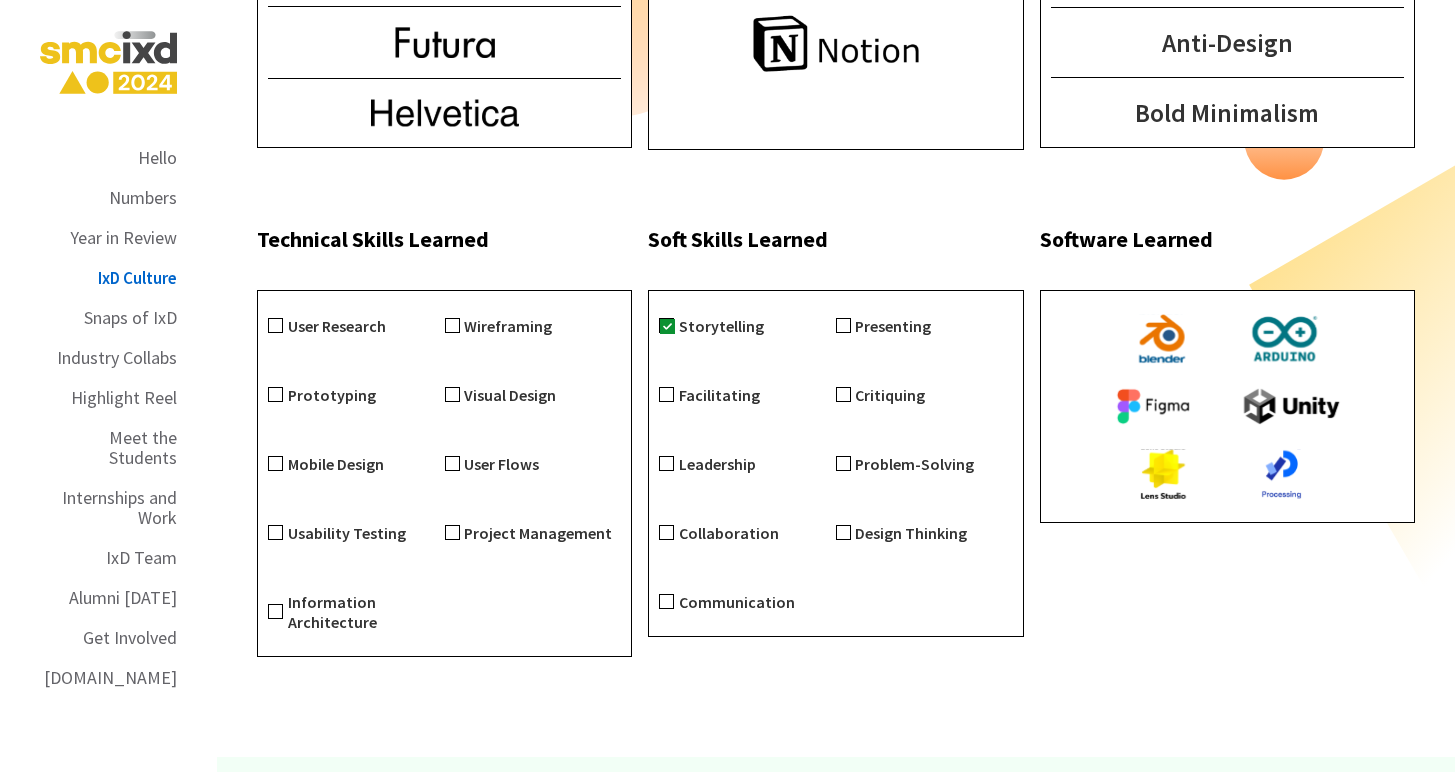 click at bounding box center [667, 326] 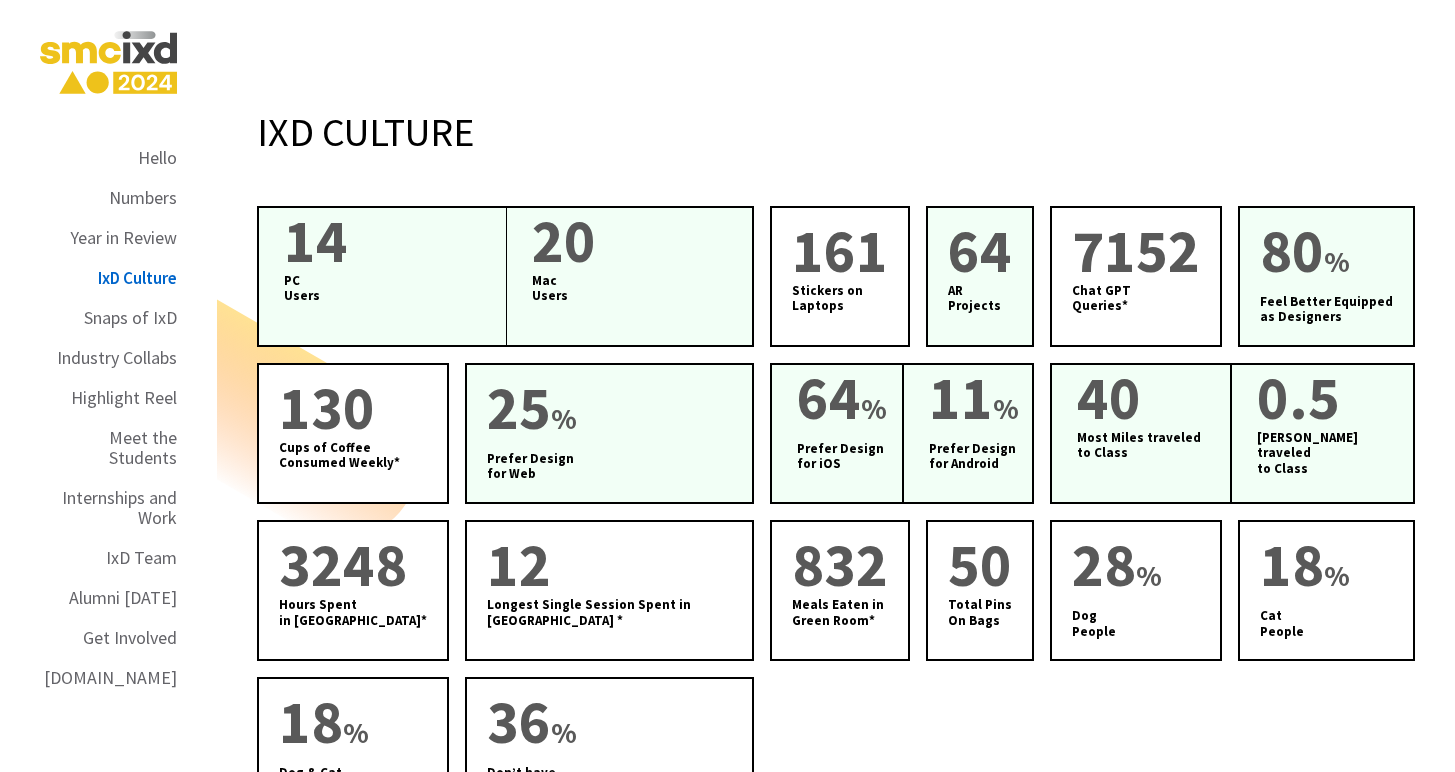 scroll, scrollTop: 6051, scrollLeft: 0, axis: vertical 